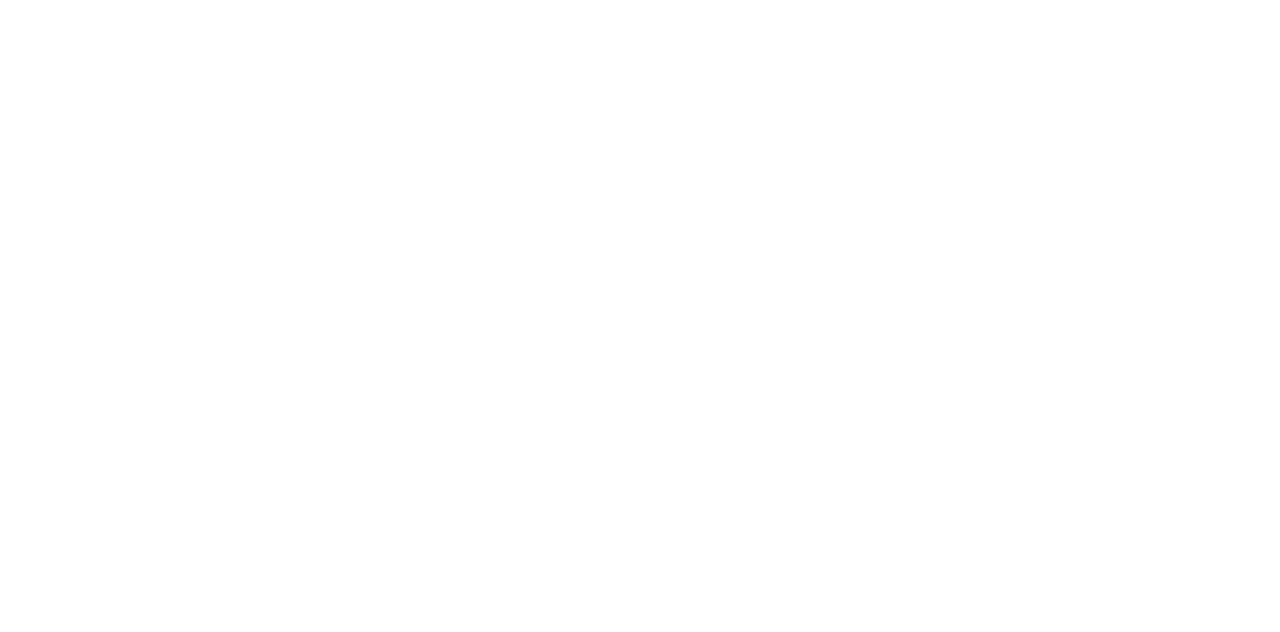 scroll, scrollTop: 0, scrollLeft: 0, axis: both 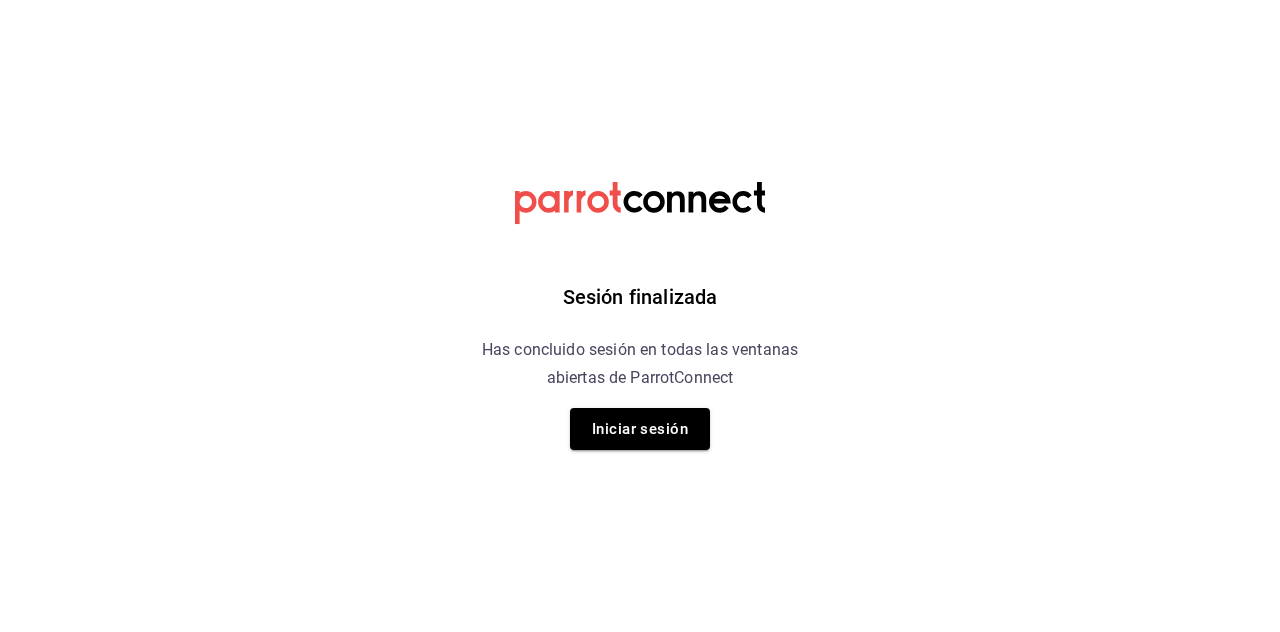click on "Iniciar sesión" at bounding box center [640, 429] 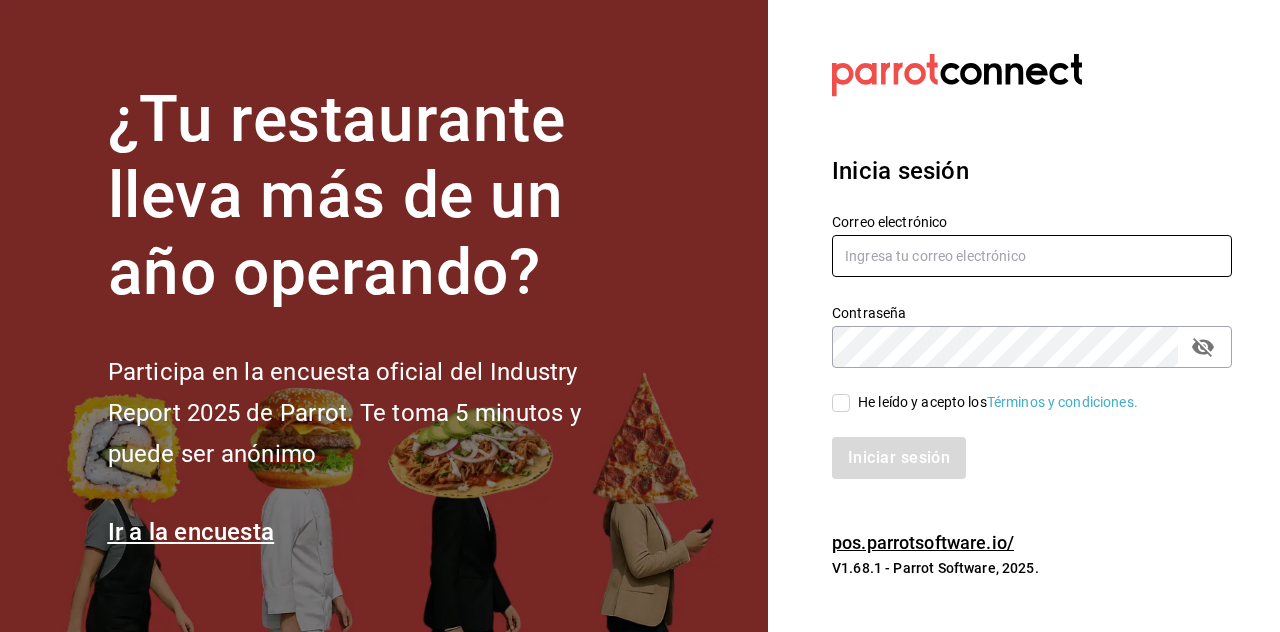 click at bounding box center [1032, 256] 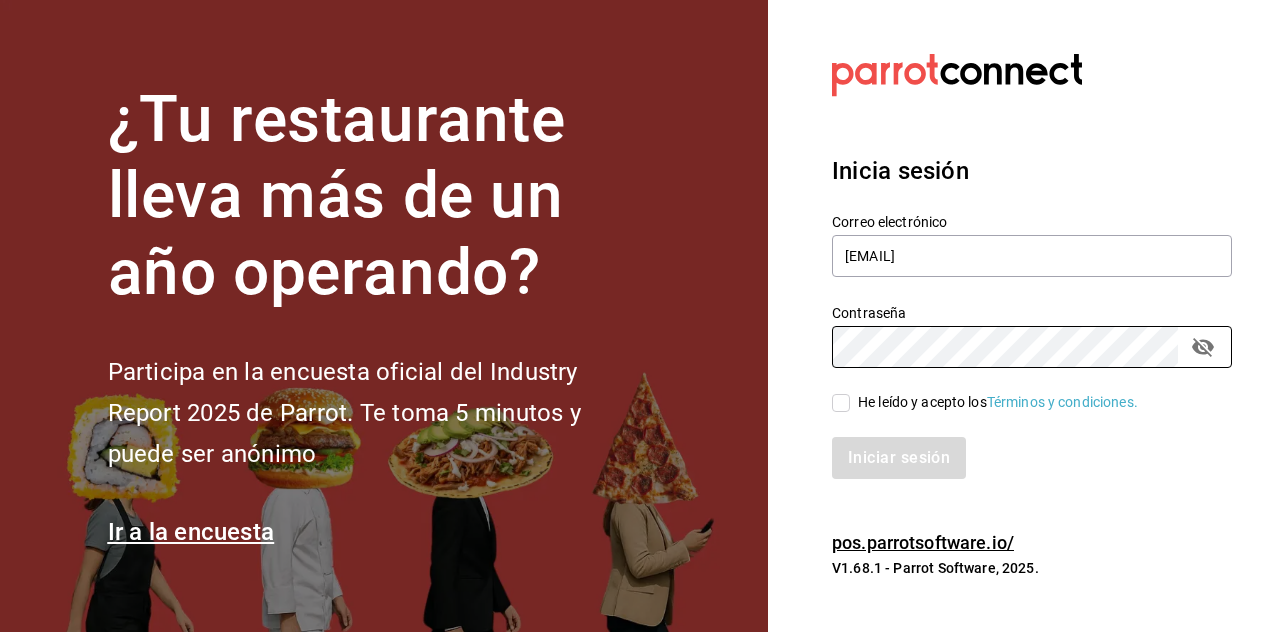 click on "He leído y acepto los  Términos y condiciones." at bounding box center (841, 403) 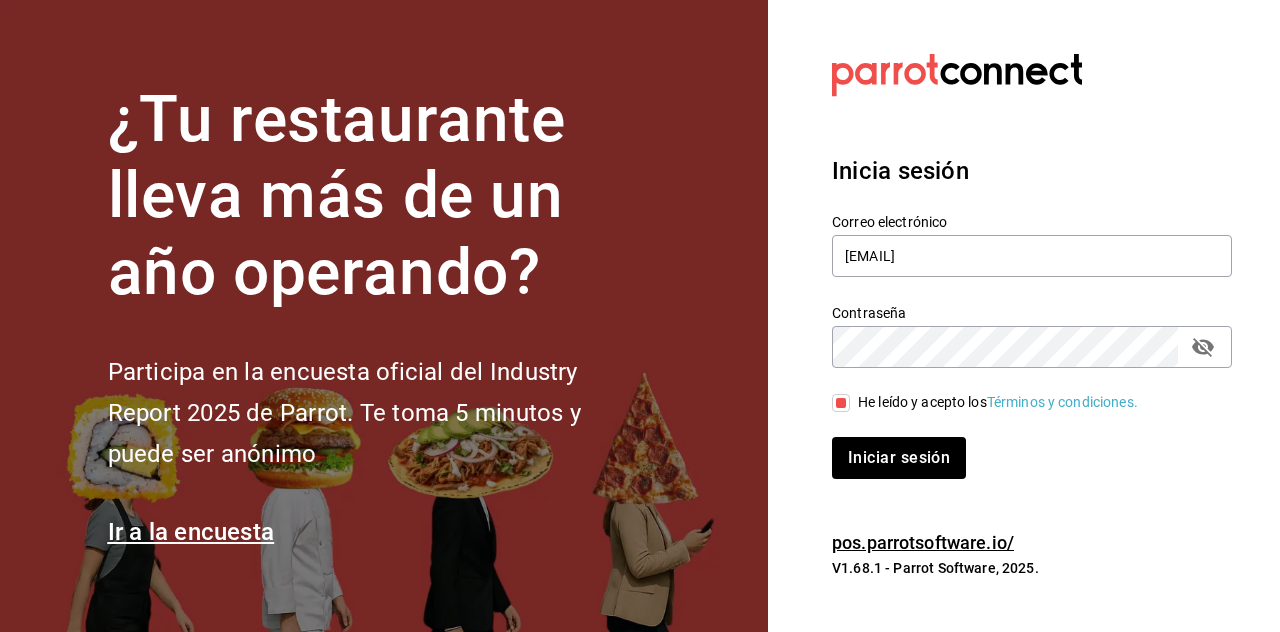 click on "Iniciar sesión" at bounding box center (899, 458) 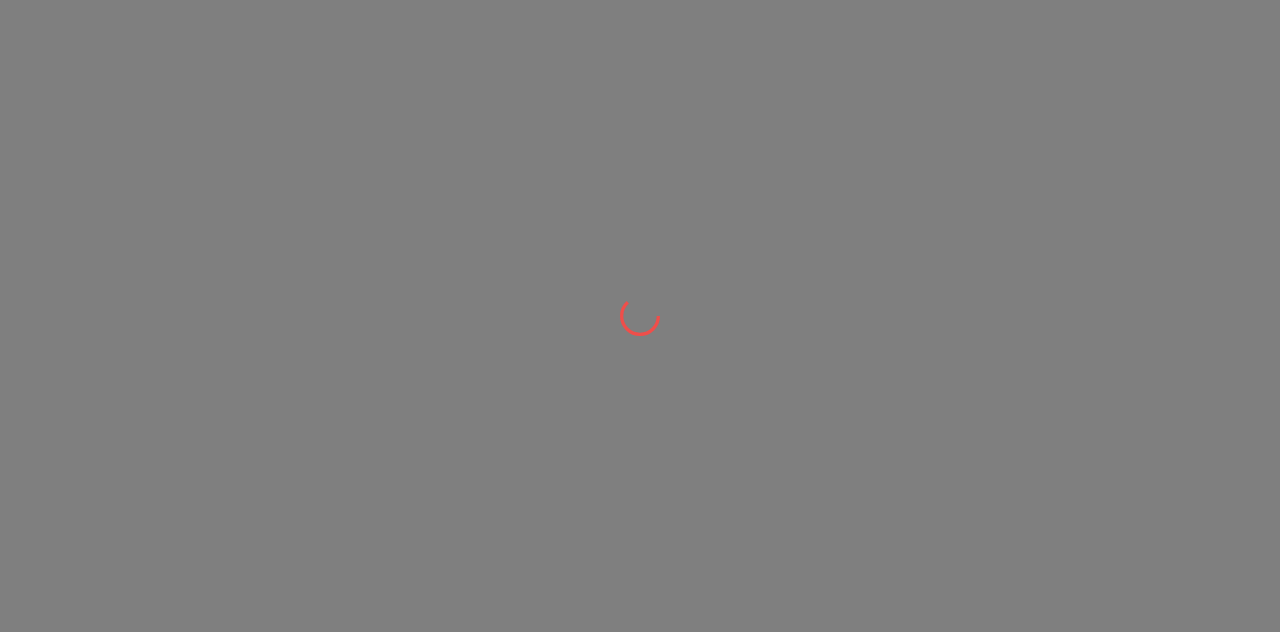 scroll, scrollTop: 0, scrollLeft: 0, axis: both 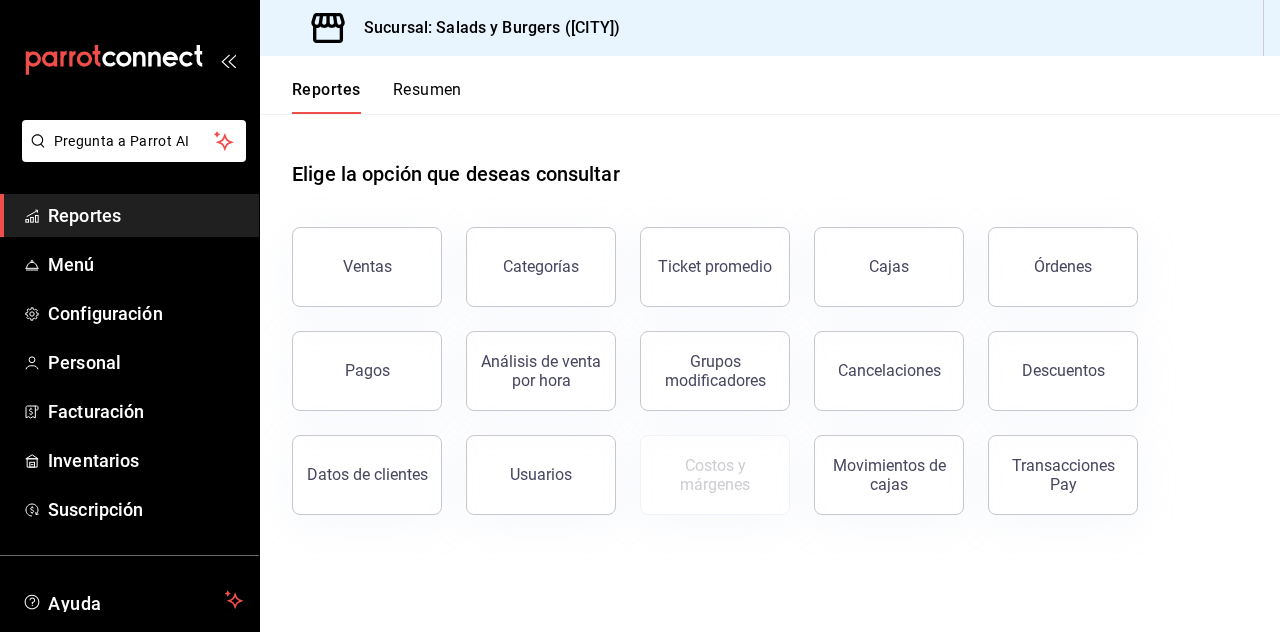 click on "Menú" at bounding box center (145, 264) 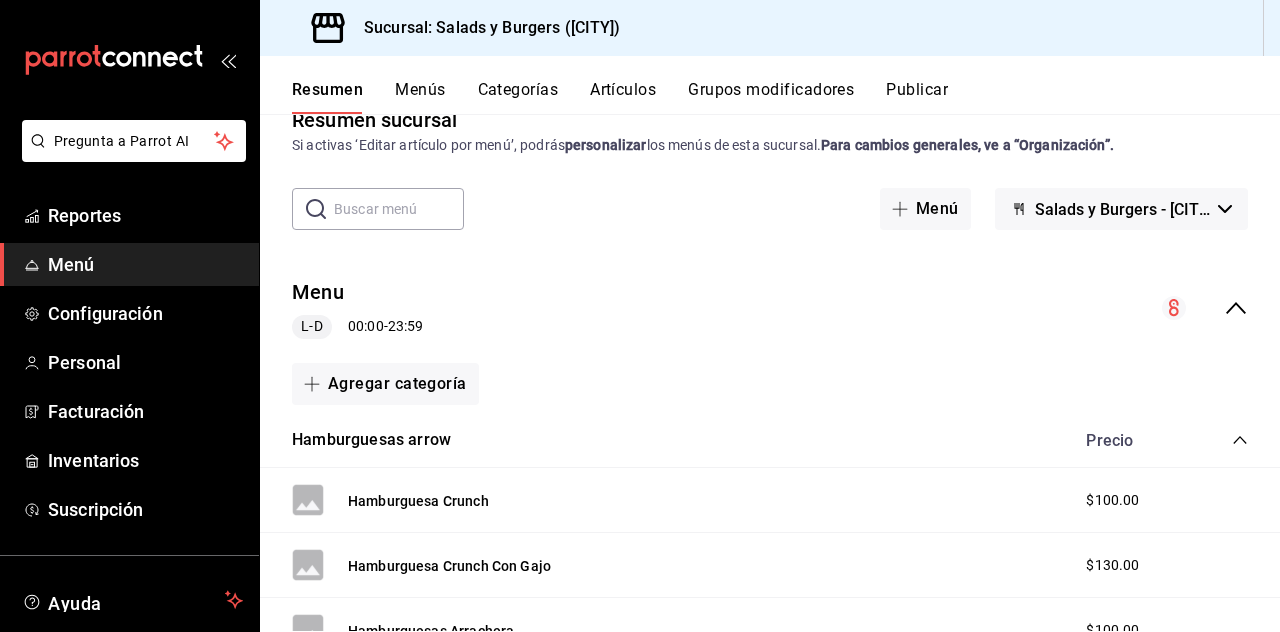 scroll, scrollTop: 0, scrollLeft: 0, axis: both 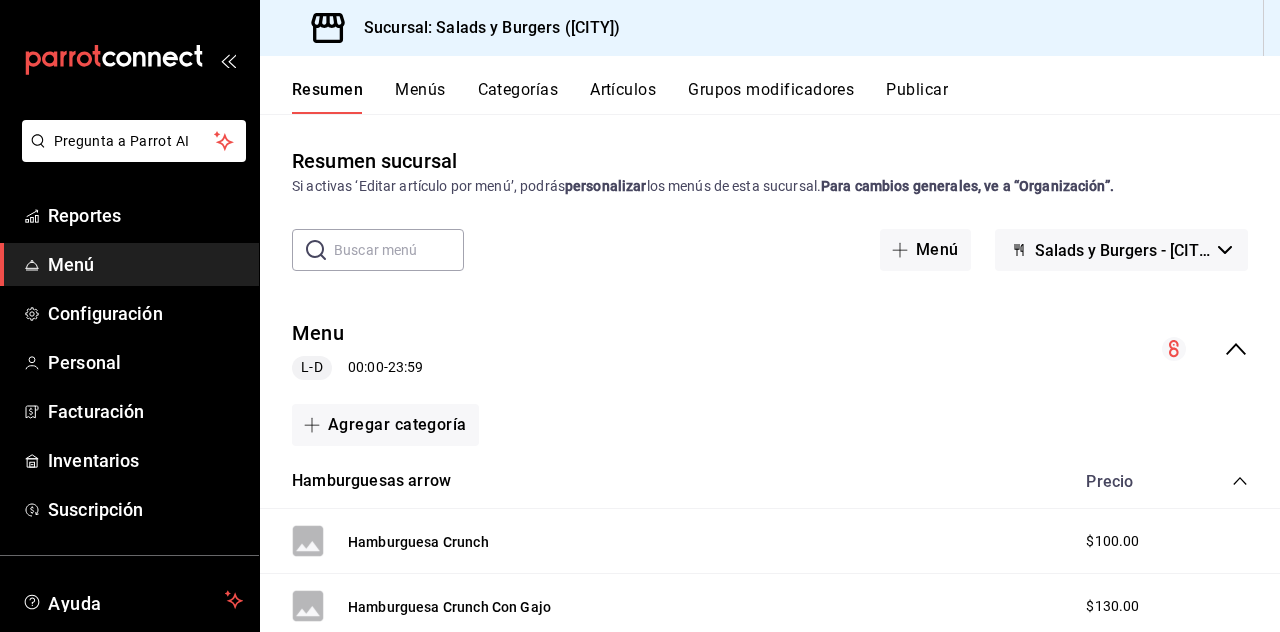click 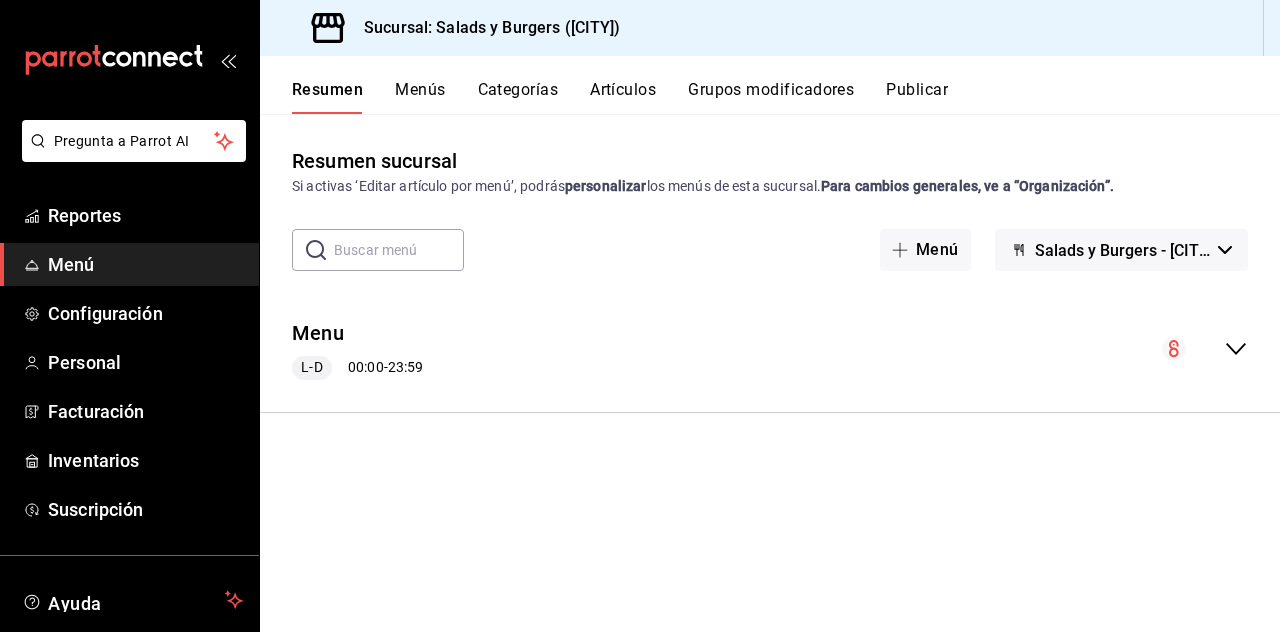 click 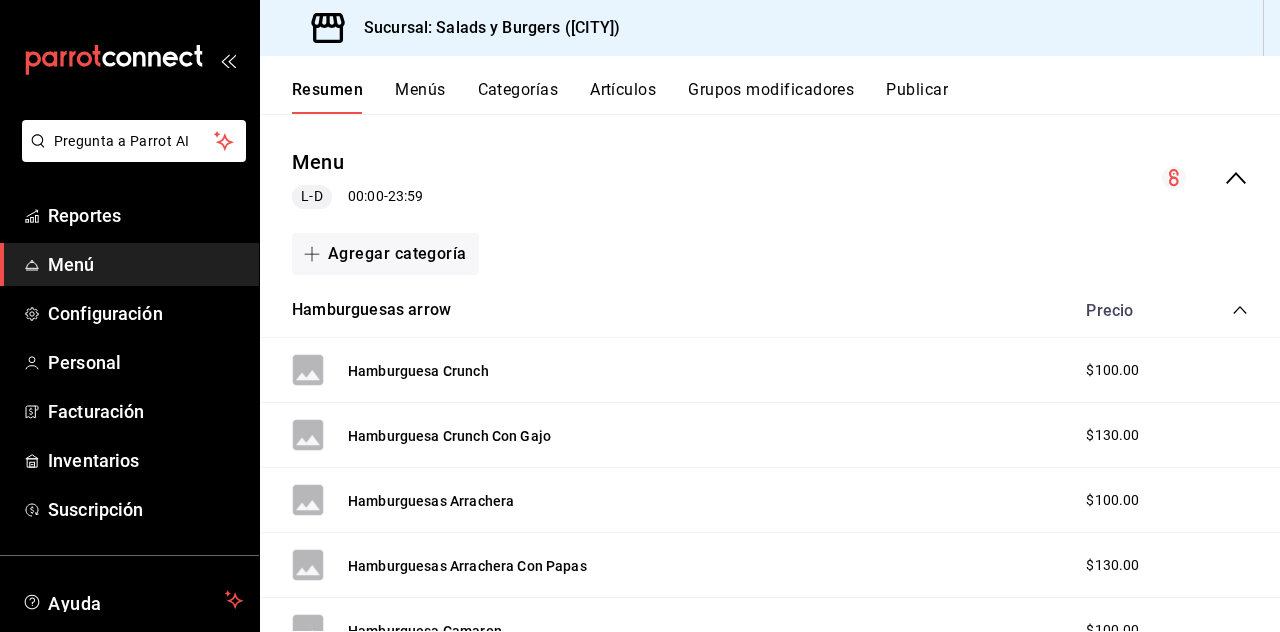 scroll, scrollTop: 170, scrollLeft: 0, axis: vertical 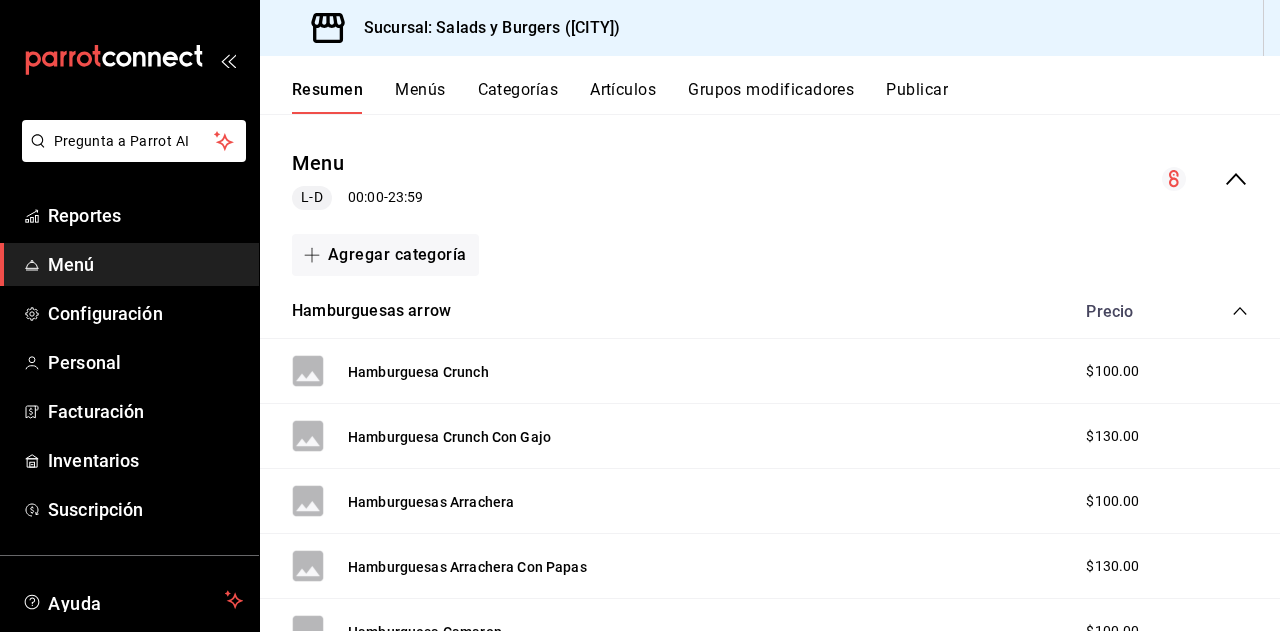 click on "Menús" at bounding box center [420, 97] 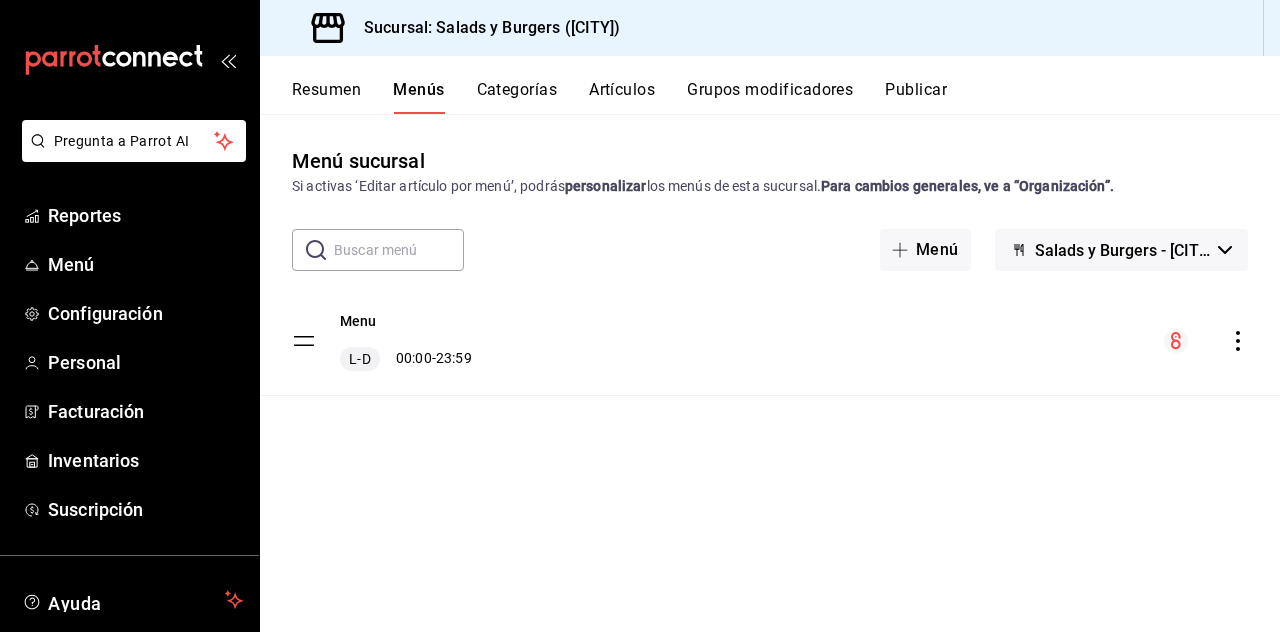 click on "Menu L-D 00:00  -  23:59" at bounding box center (770, 341) 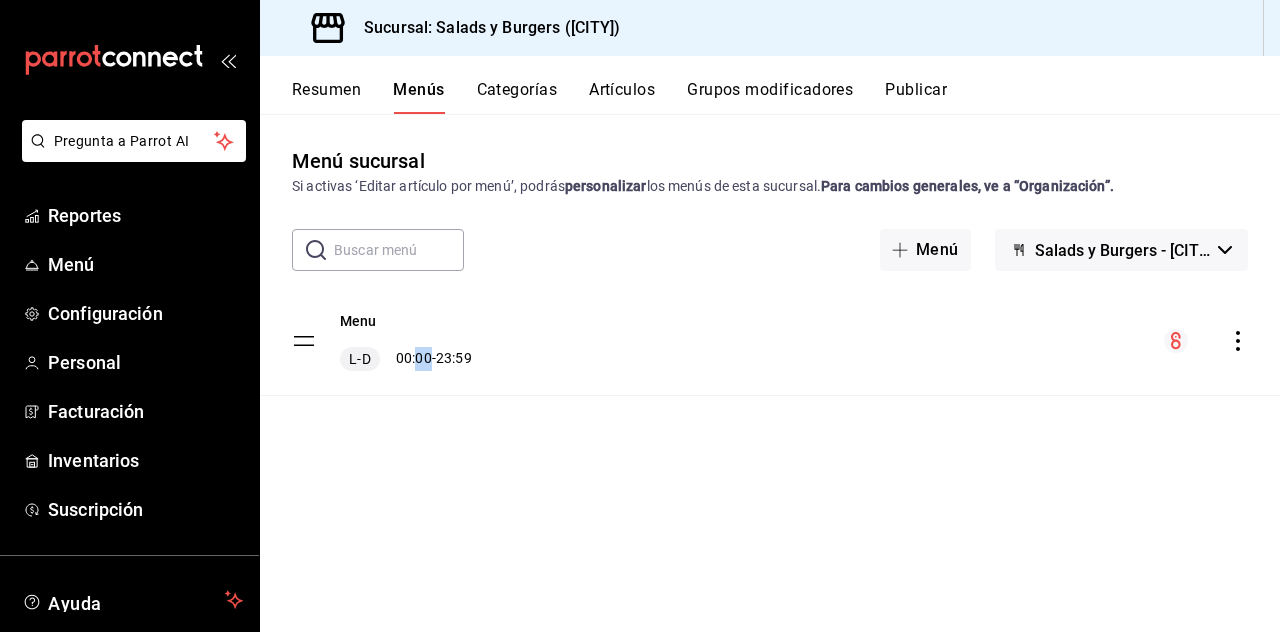 click on "L-D" at bounding box center [359, 359] 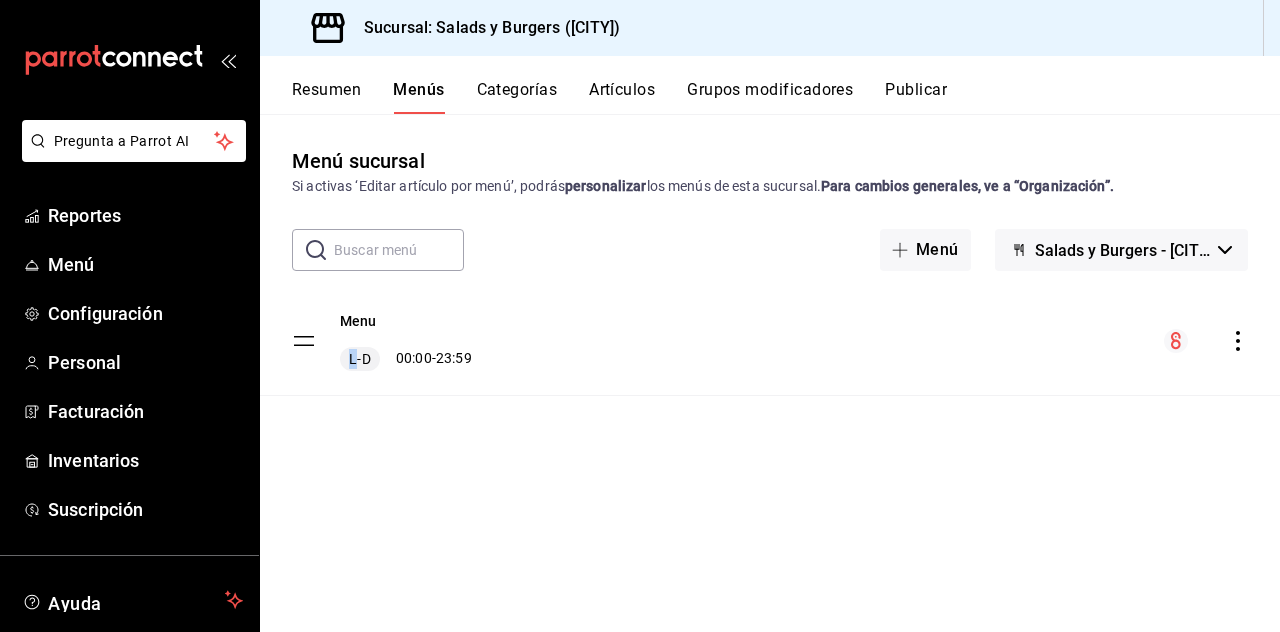 click on "Menu L-D 00:00  -  23:59" at bounding box center [770, 341] 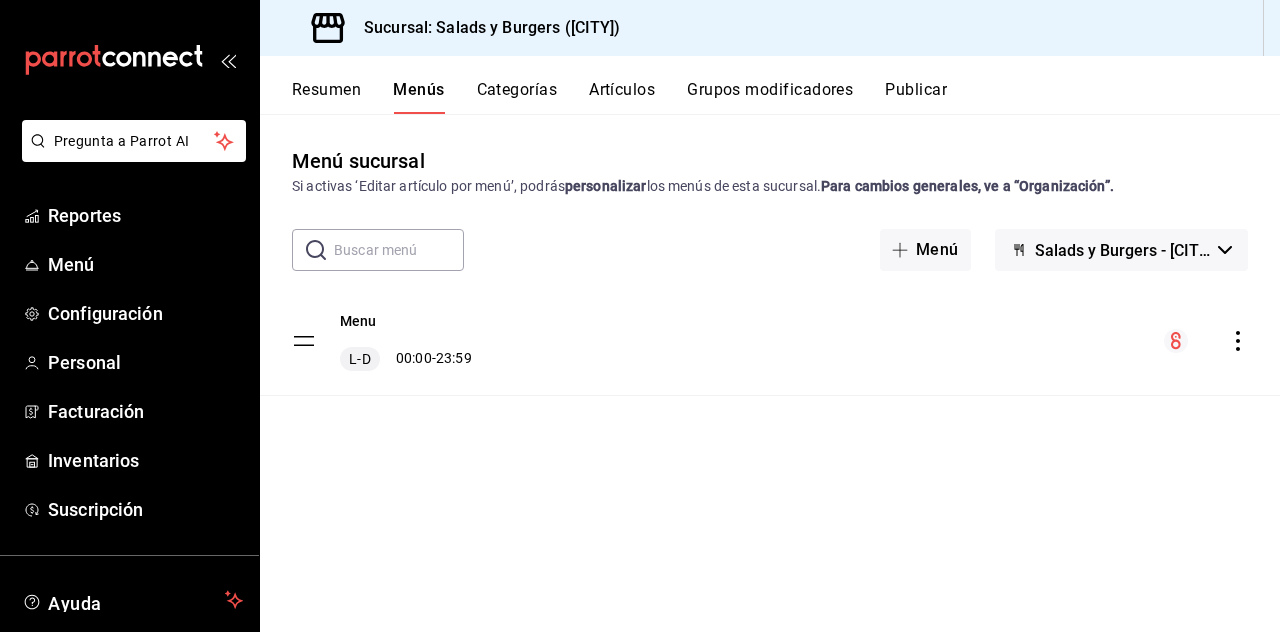 click on "Menu L-D 00:00  -  23:59" at bounding box center (770, 341) 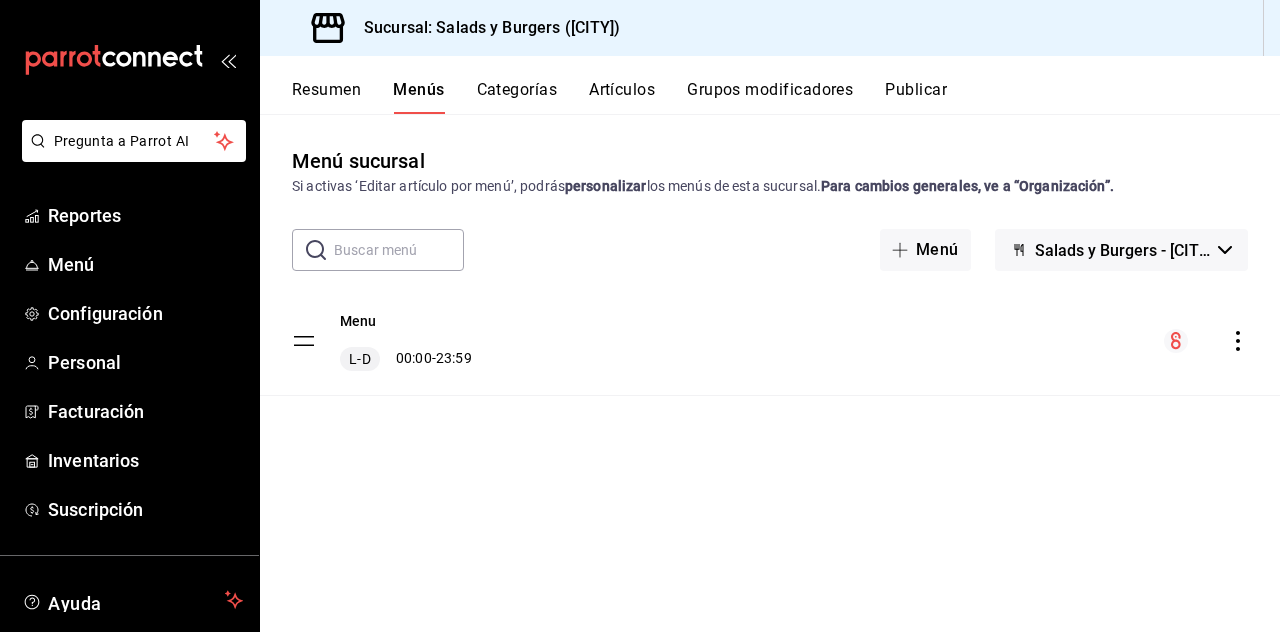 click on "Menú sucursal Si activas ‘Editar artículo por menú’, podrás  personalizar  los menús de esta sucursal.  Para cambios generales, ve a “Organización”. ​ ​ Menú Salads y Burgers - GDL Menu L-D 00:00  -  23:59" at bounding box center [770, 388] 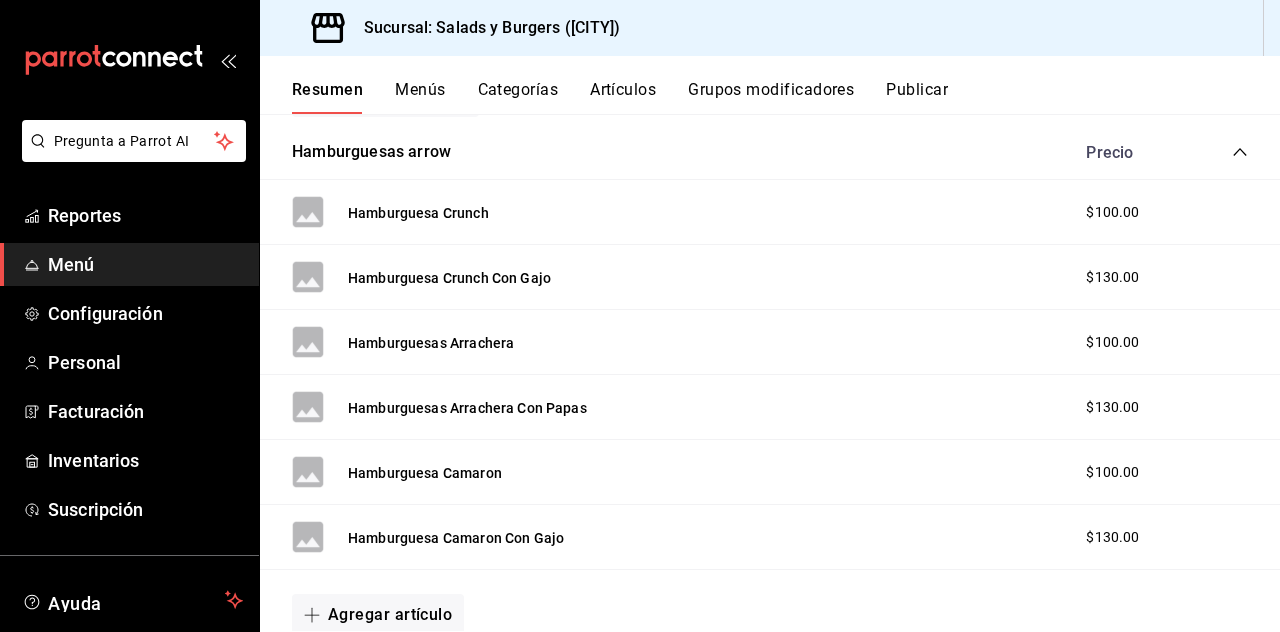 scroll, scrollTop: 330, scrollLeft: 0, axis: vertical 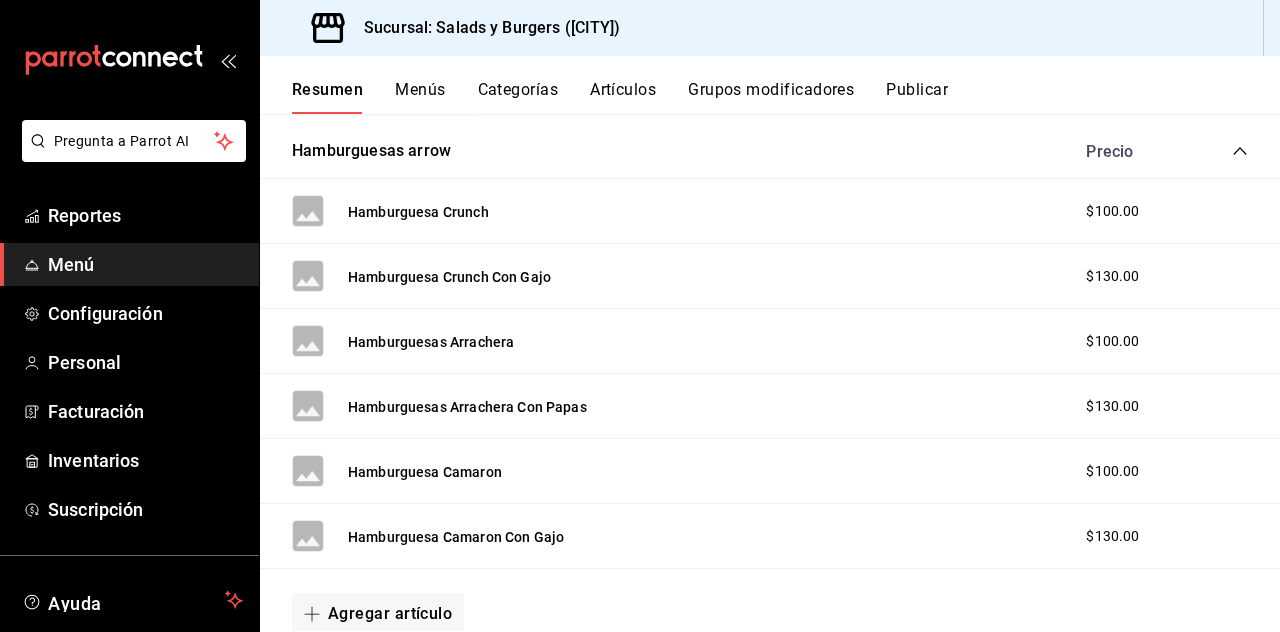 click on "Reportes" at bounding box center (145, 215) 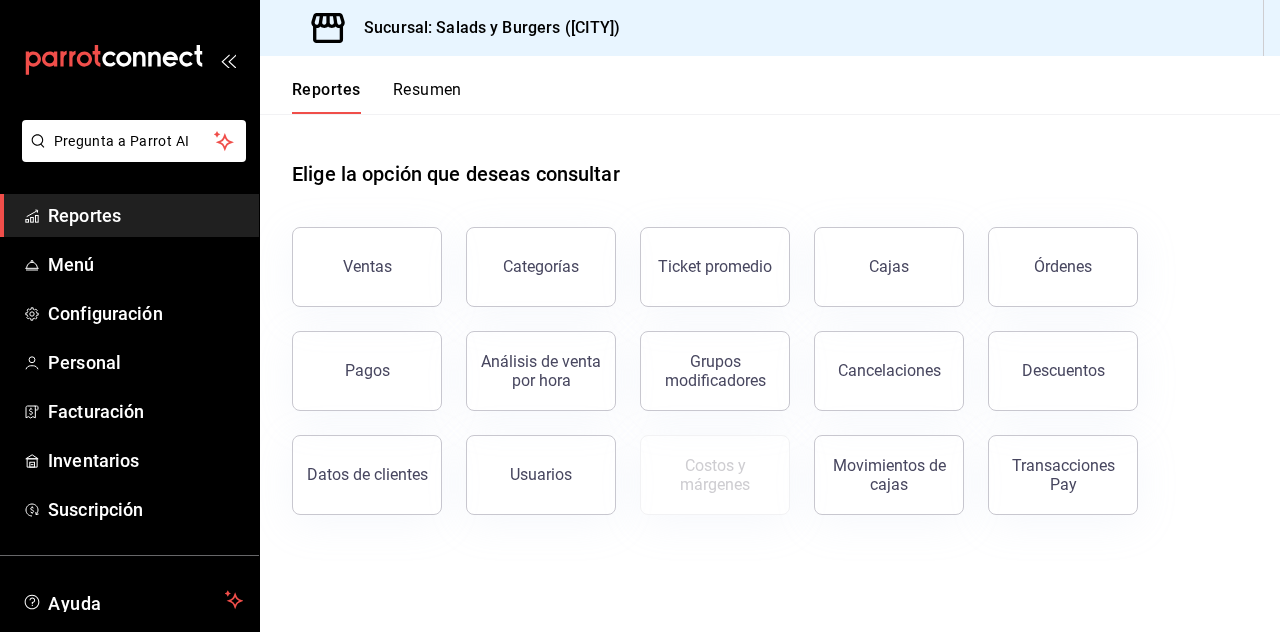 click on "Descuentos" at bounding box center [1063, 371] 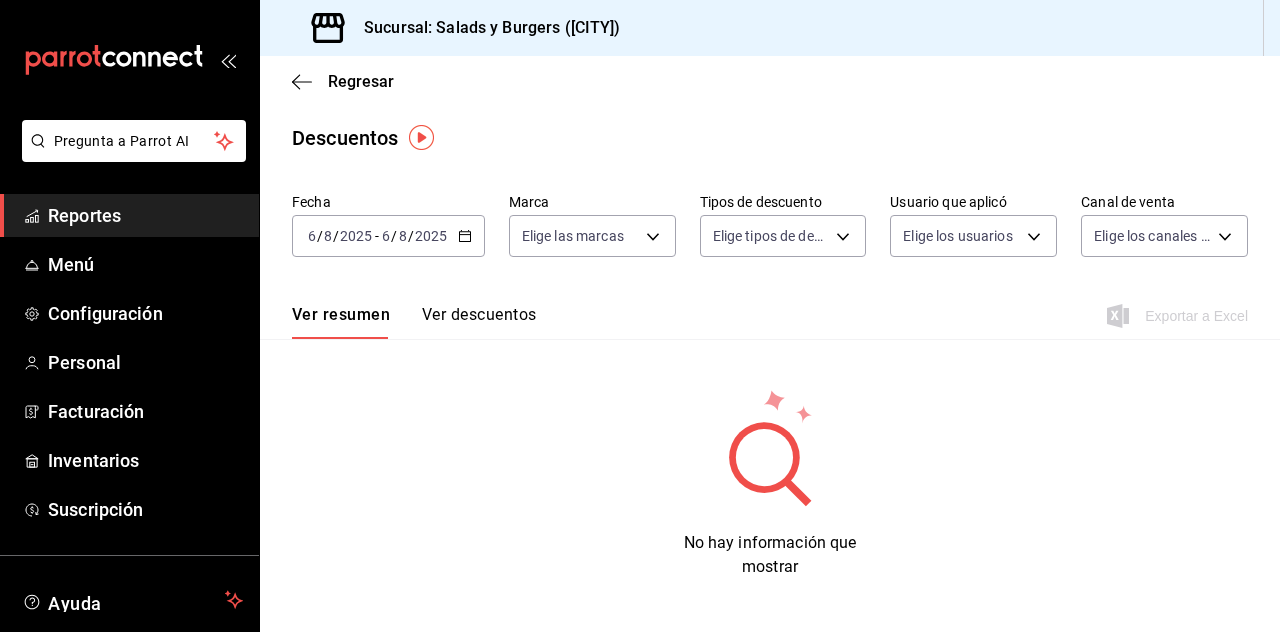 click on "Ver descuentos" at bounding box center (479, 322) 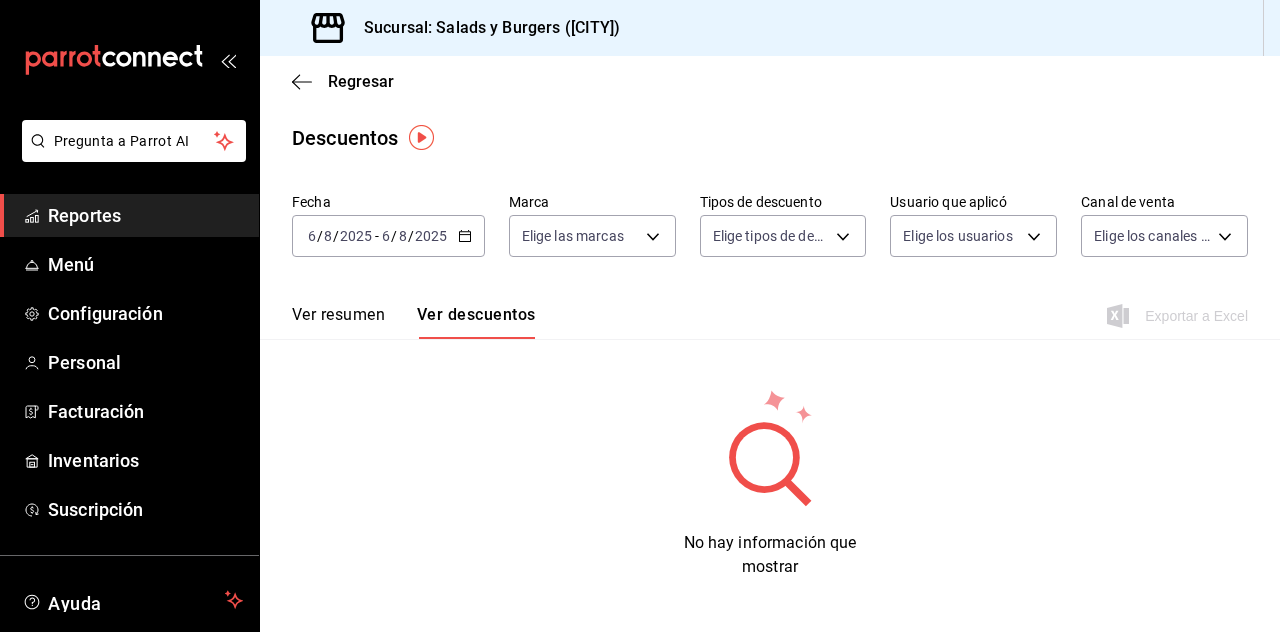 click on "Menú" at bounding box center [145, 264] 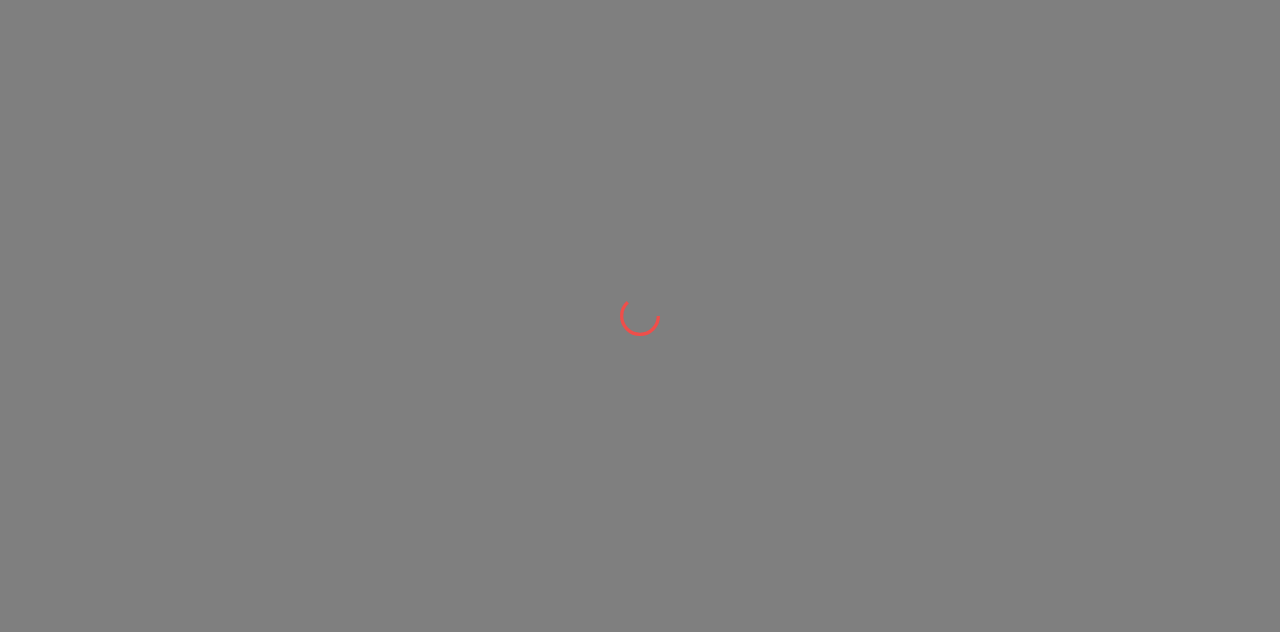 scroll, scrollTop: 0, scrollLeft: 0, axis: both 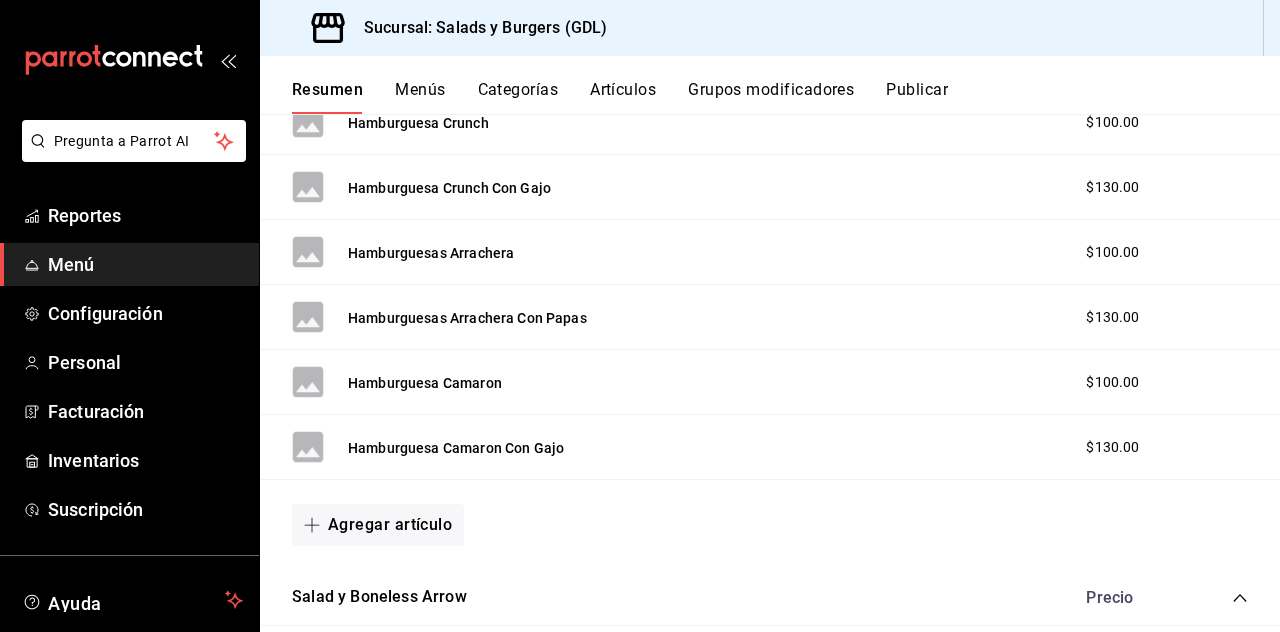click on "Hamburguesas Arrachera  Con Papas $130.00" at bounding box center [770, 317] 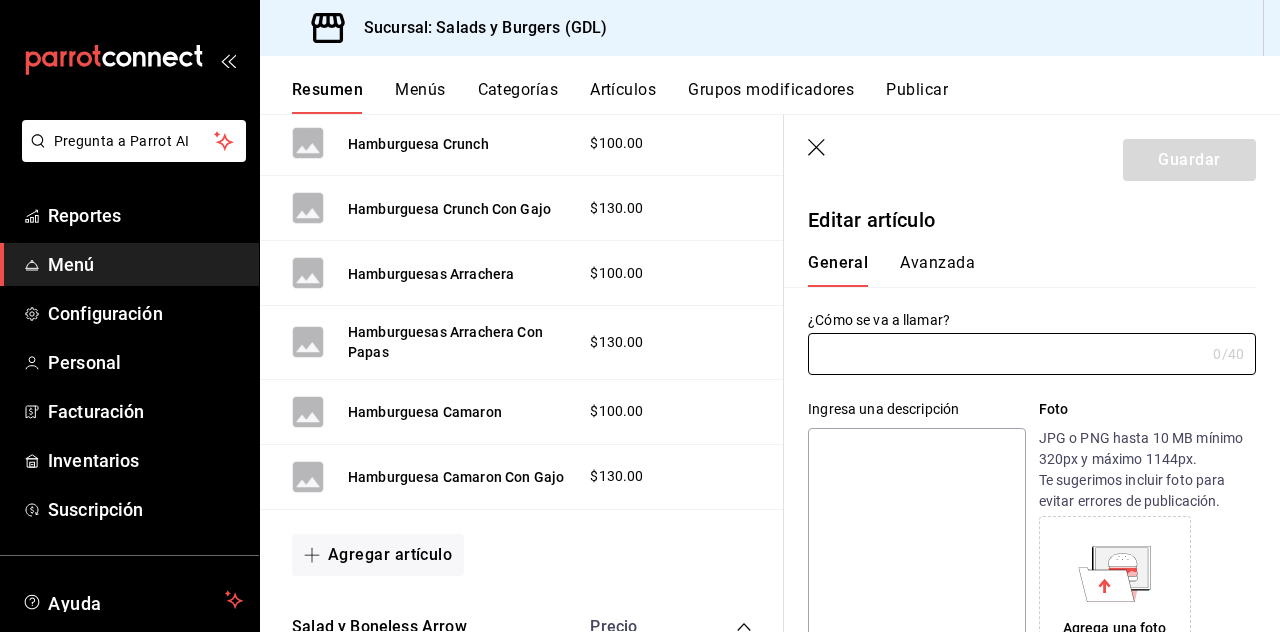 type on "Hamburguesa  Camaron Con Gajo" 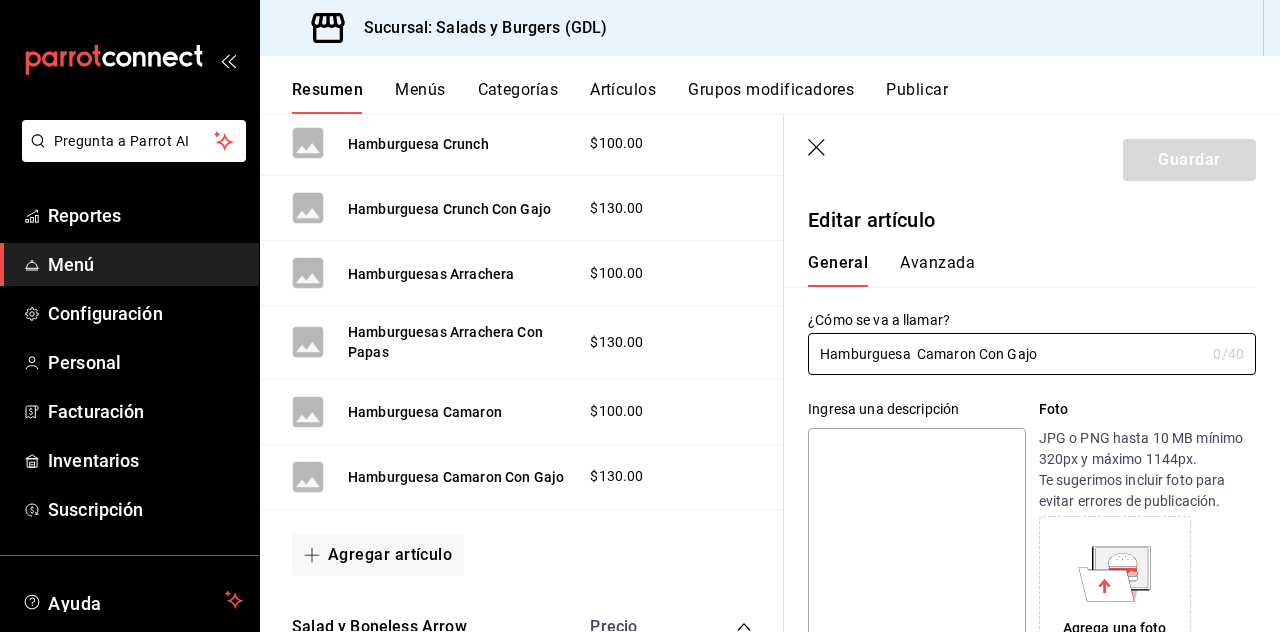type on "$130.00" 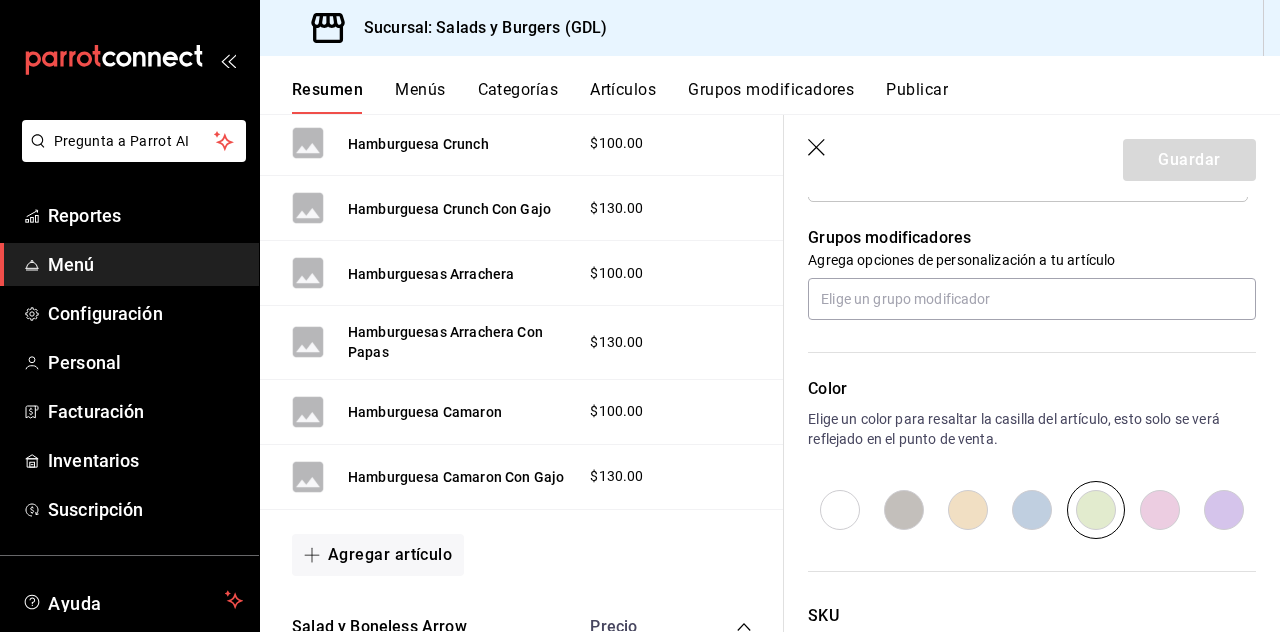 scroll, scrollTop: 935, scrollLeft: 0, axis: vertical 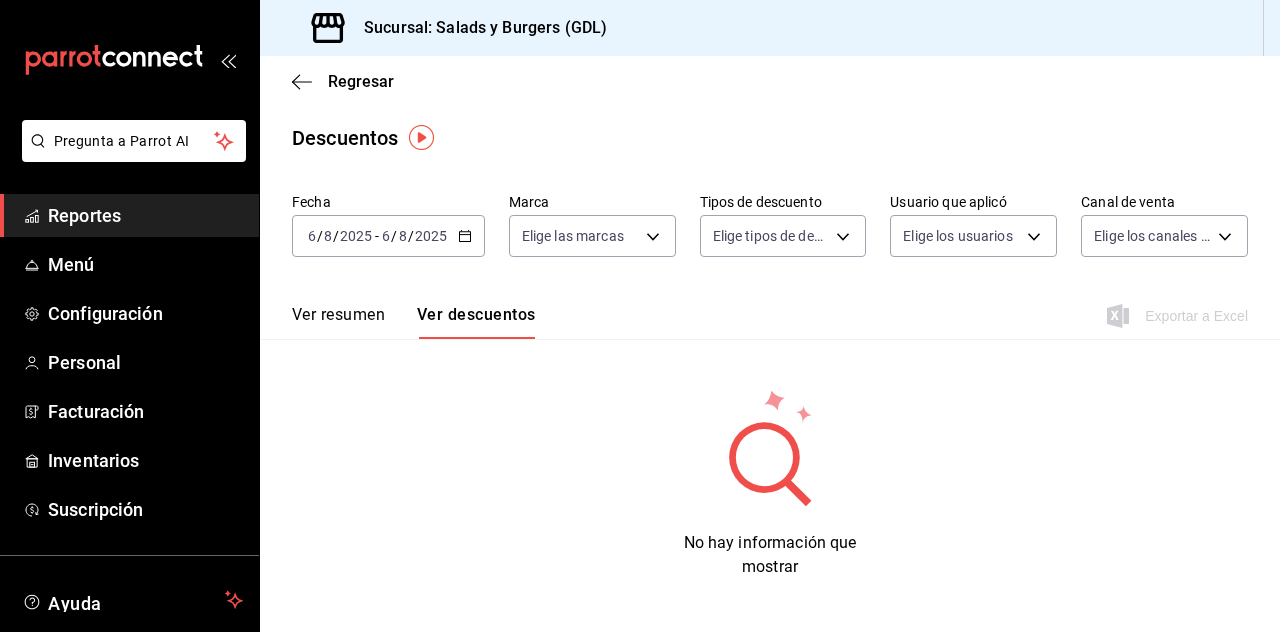 click on "Menú" at bounding box center [129, 264] 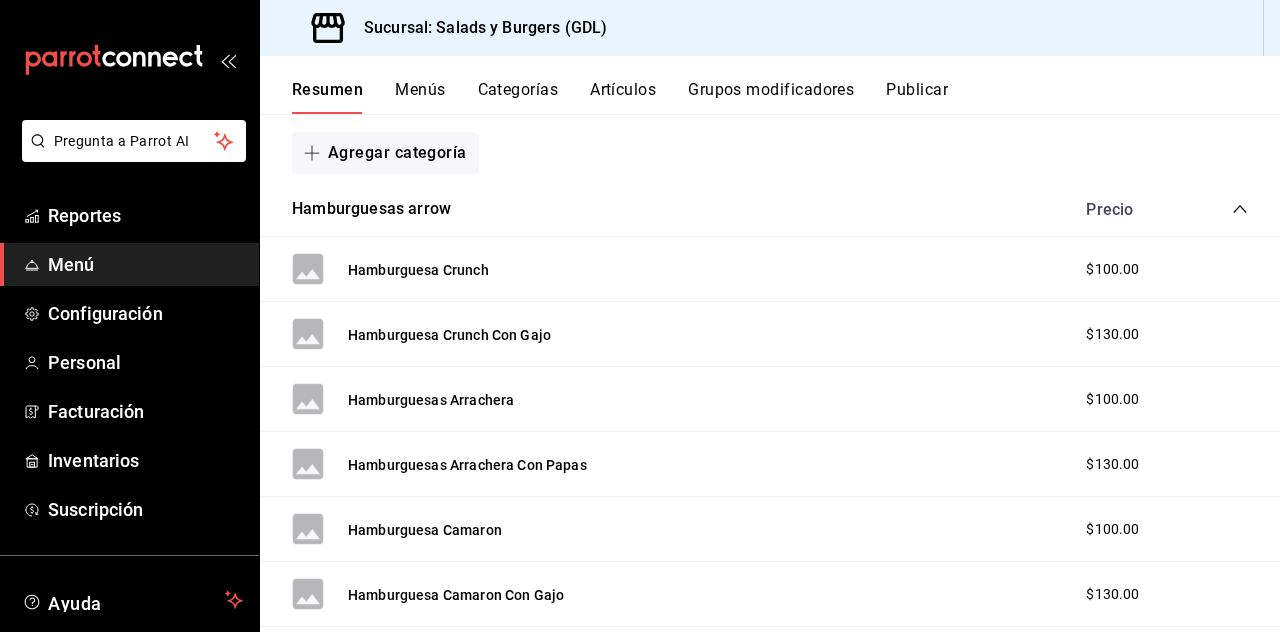 scroll, scrollTop: 264, scrollLeft: 0, axis: vertical 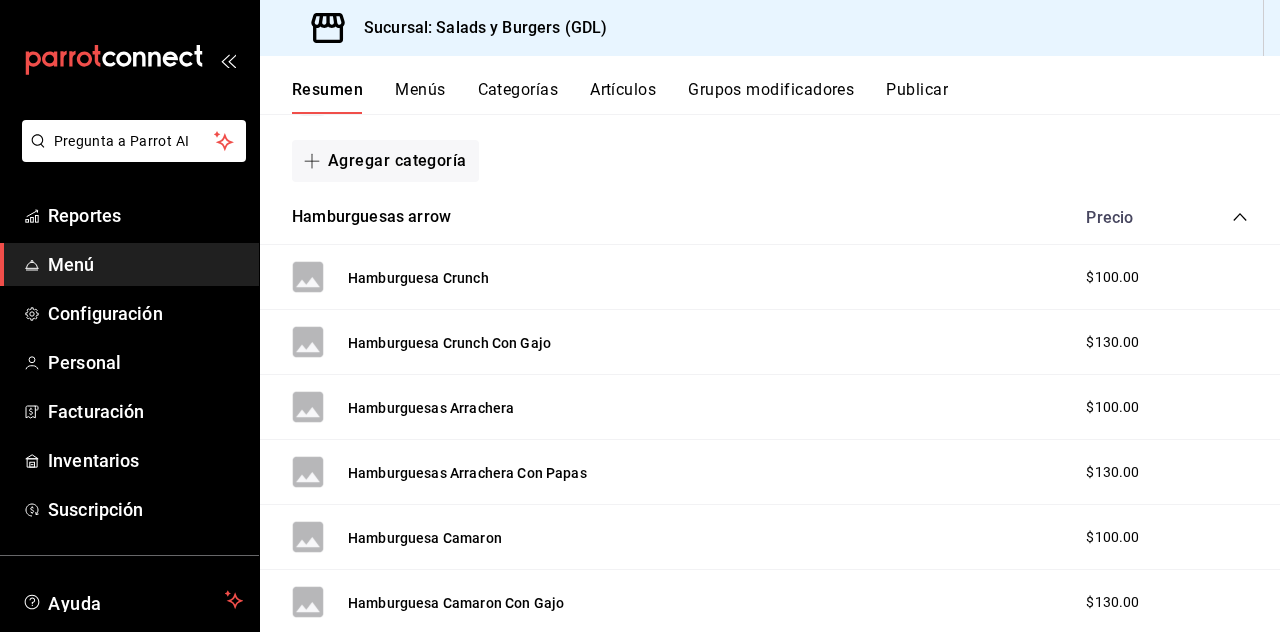 click on "Hamburguesas arrow" at bounding box center (371, 217) 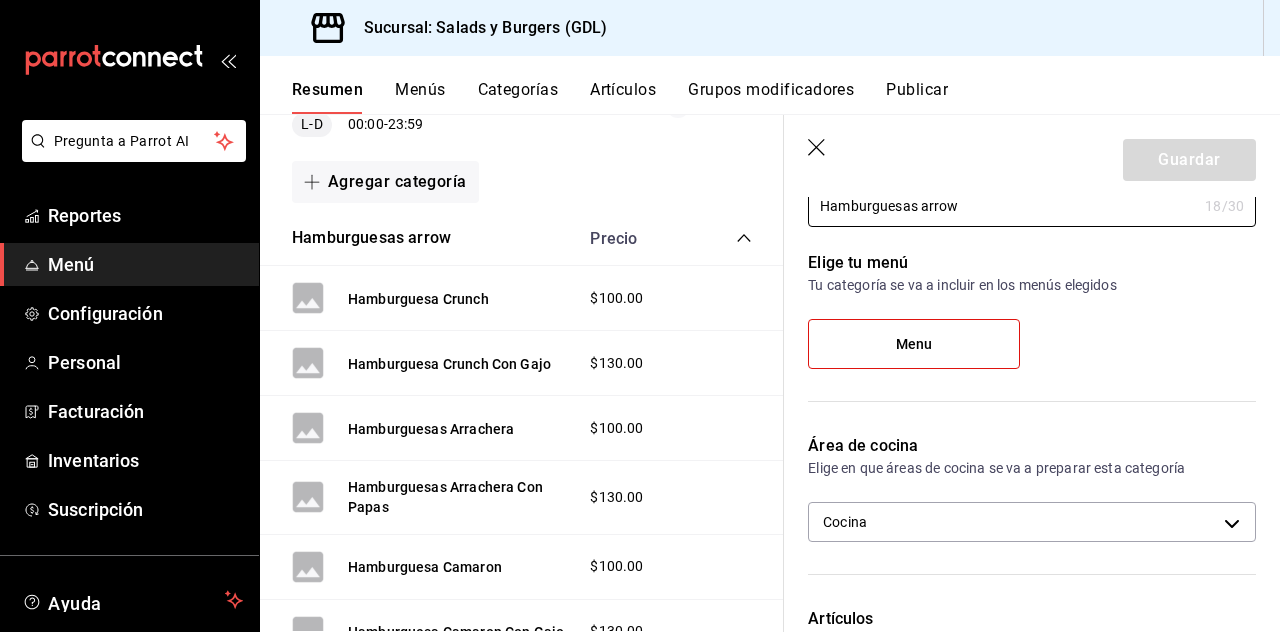 scroll, scrollTop: 94, scrollLeft: 0, axis: vertical 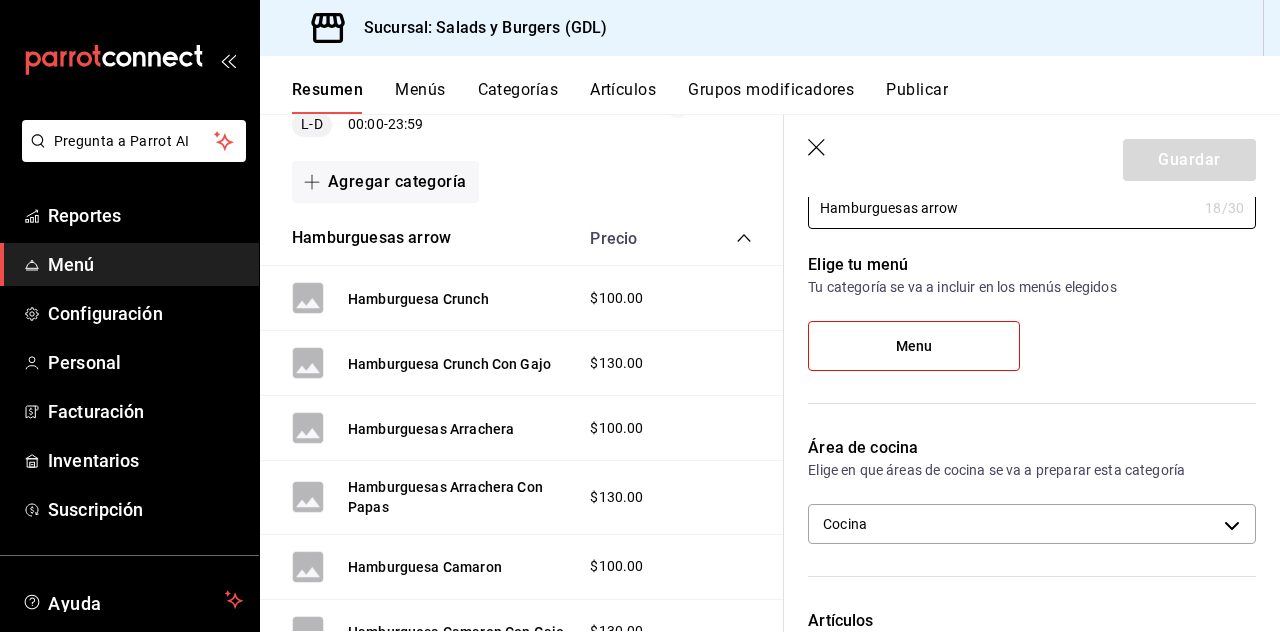 click on "Menu" at bounding box center [914, 346] 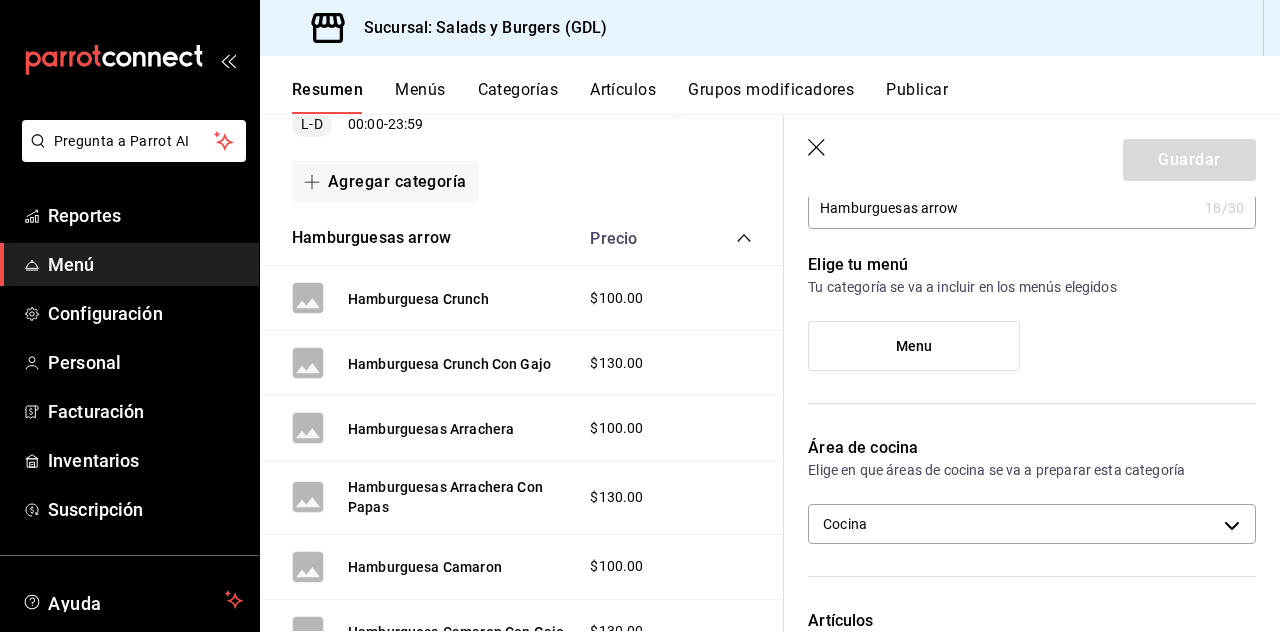 click on "Menu" at bounding box center [914, 346] 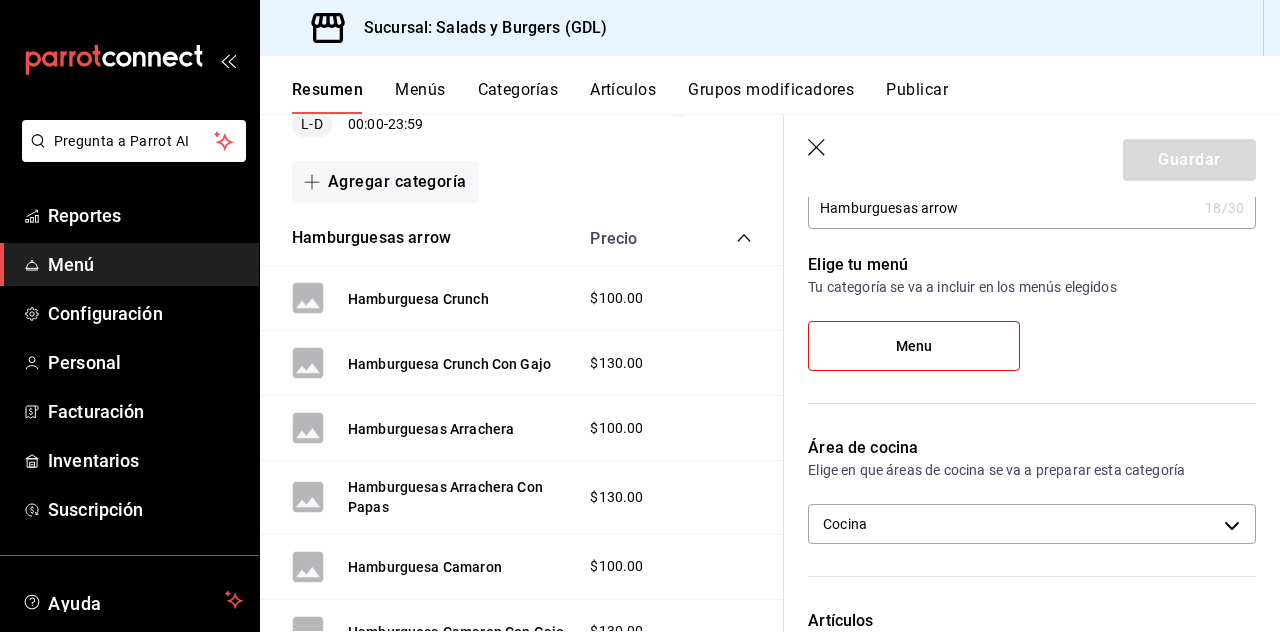 click on "Menu" at bounding box center (914, 346) 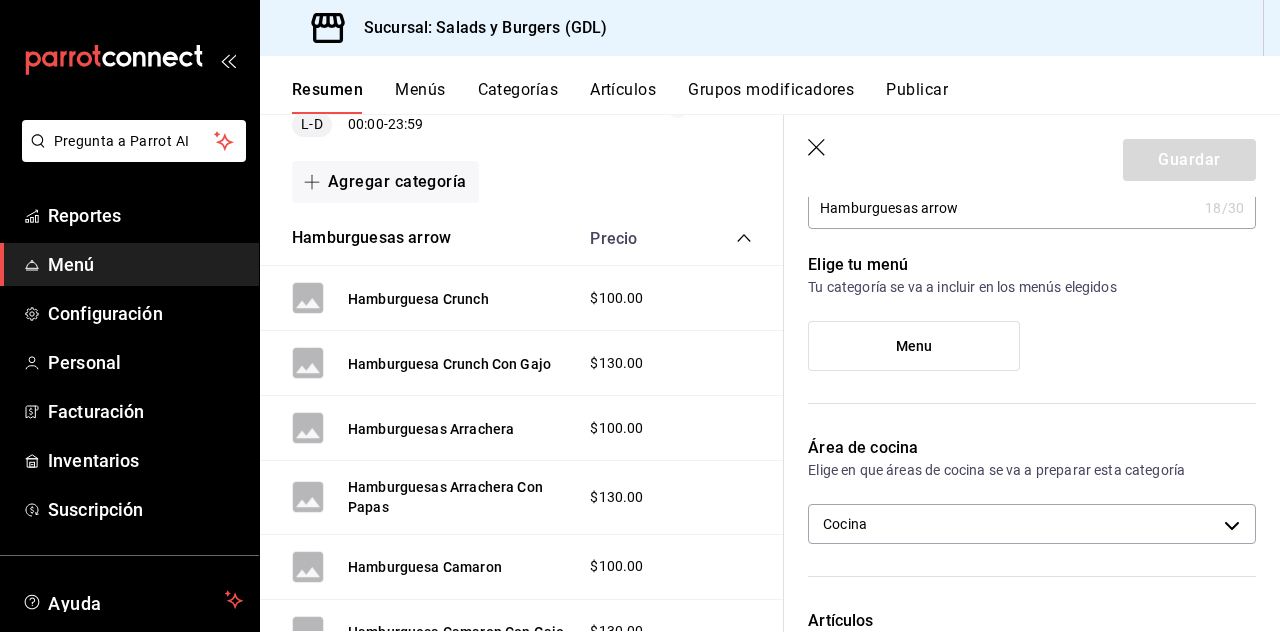 click on "Menu" at bounding box center (914, 346) 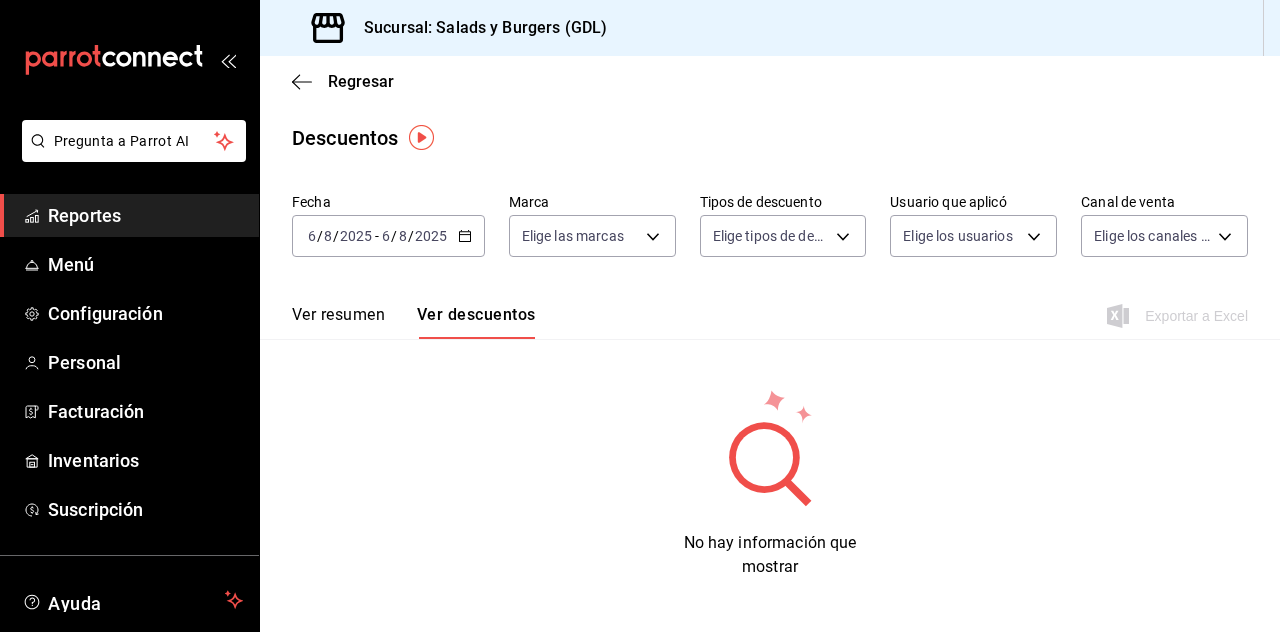 click on "Menú" at bounding box center (129, 264) 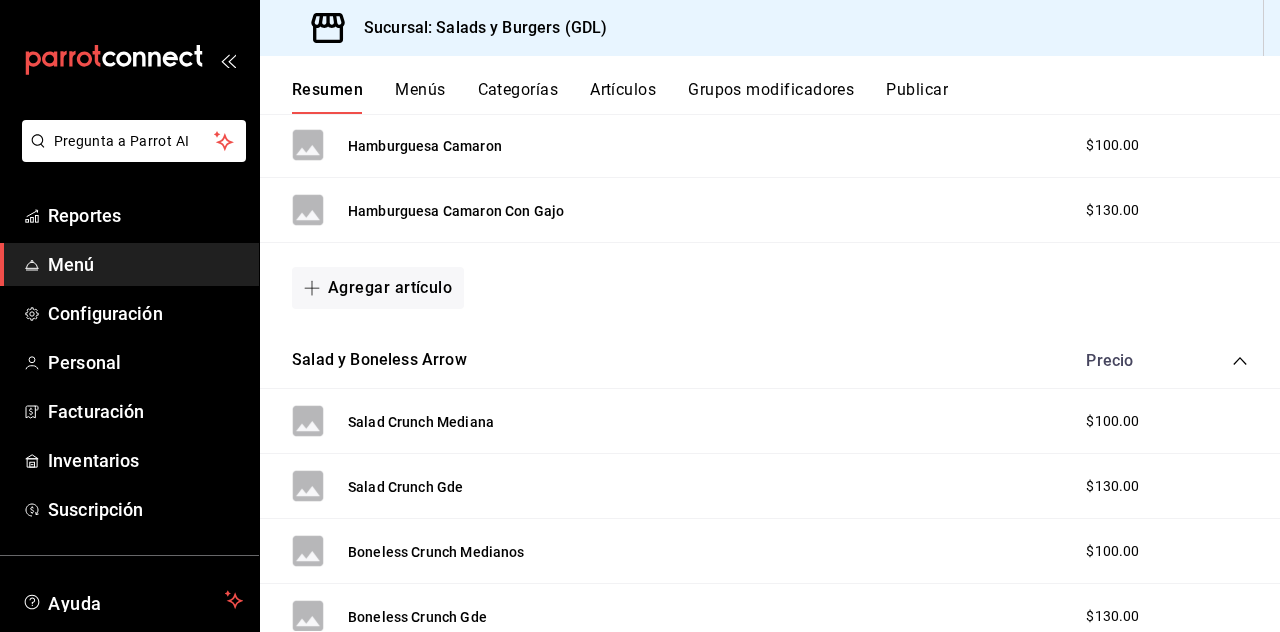 scroll, scrollTop: 658, scrollLeft: 0, axis: vertical 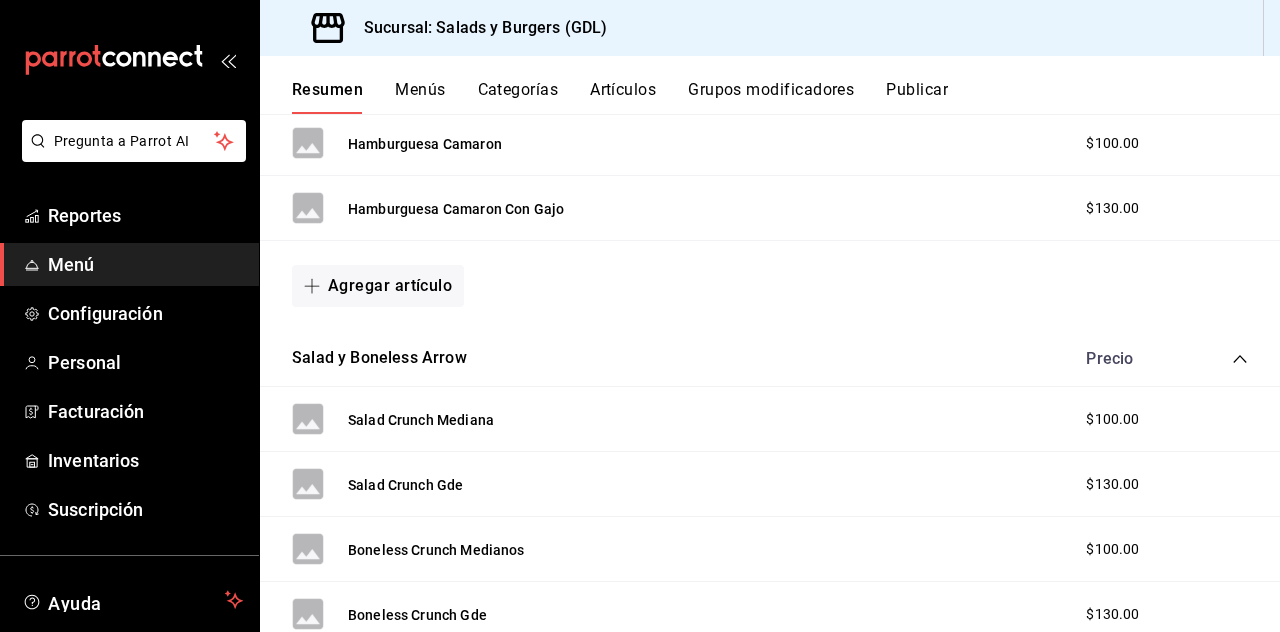 click on "Salad y Boneless Arrow" at bounding box center [379, 358] 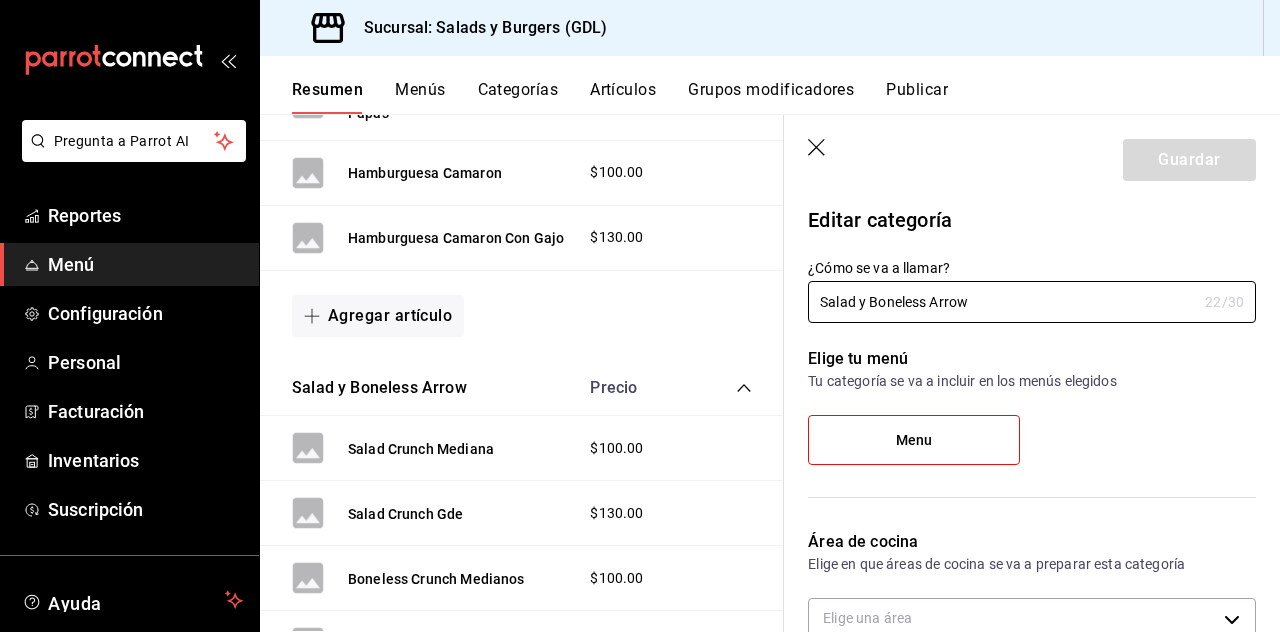 type on "d1cb9940-afda-4622-919b-592376dcee63" 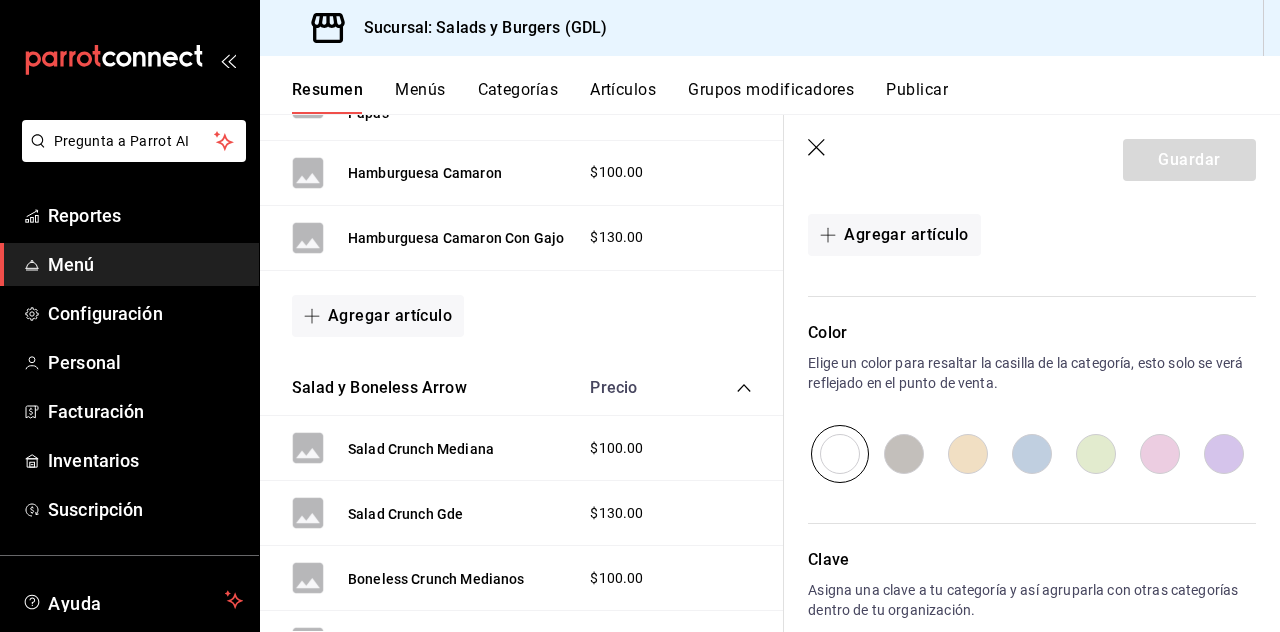 scroll, scrollTop: 778, scrollLeft: 0, axis: vertical 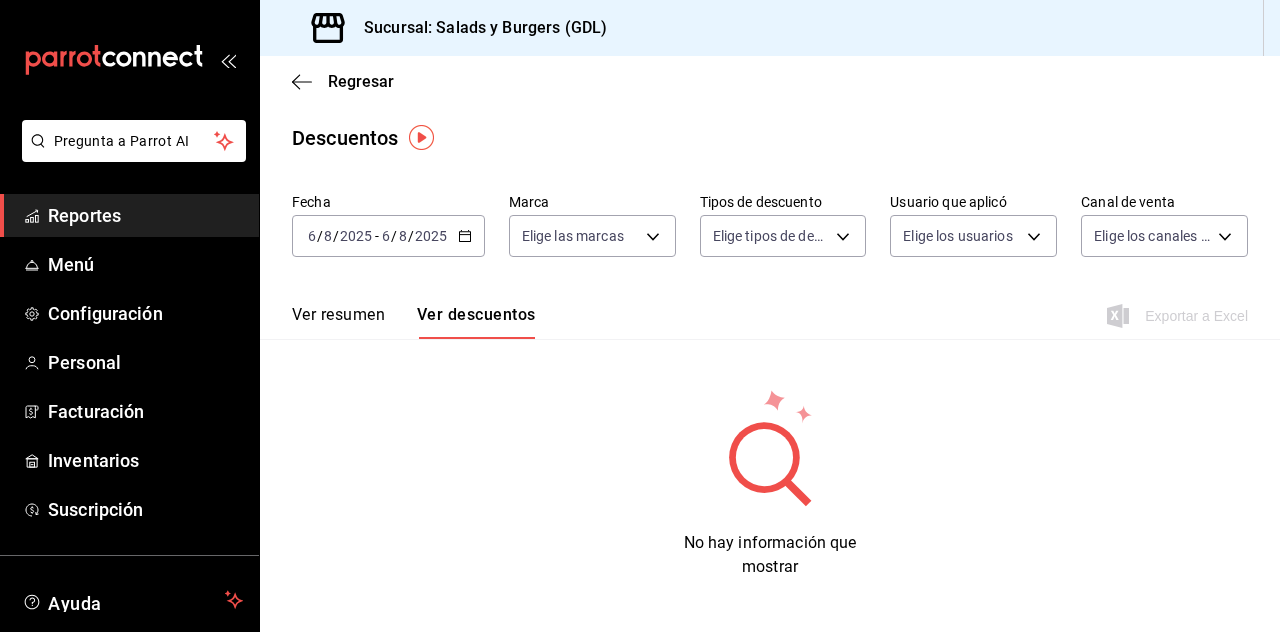 click on "Menú" at bounding box center (129, 264) 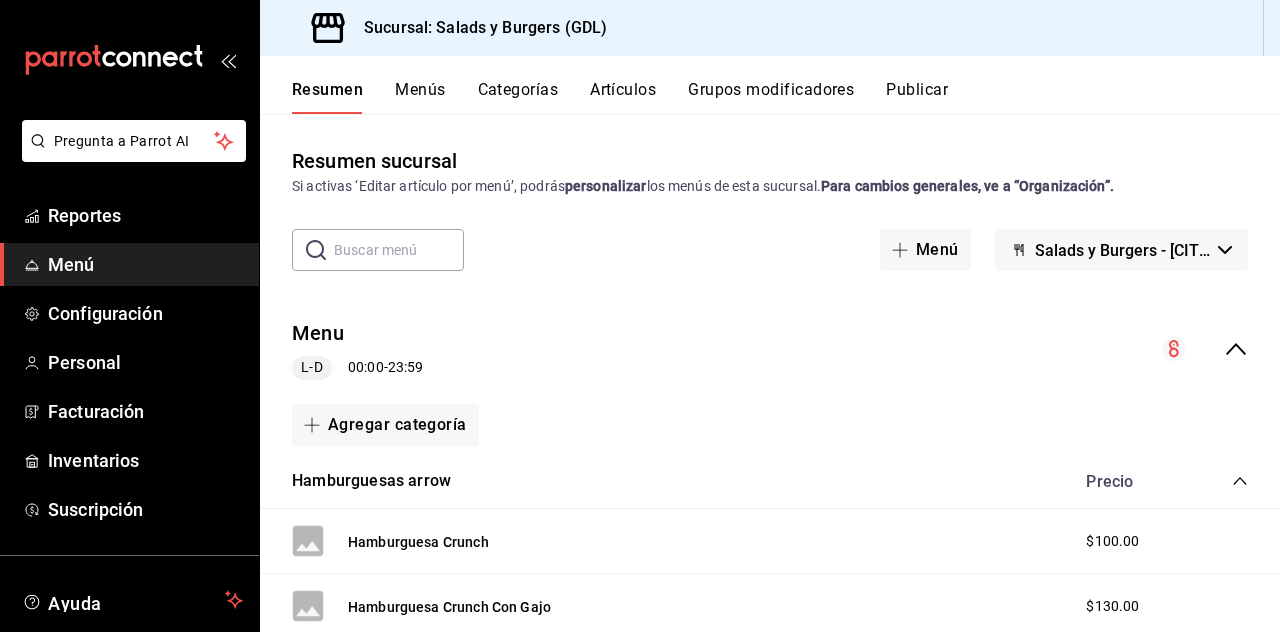 click on "Hamburguesas arrow" at bounding box center [371, 481] 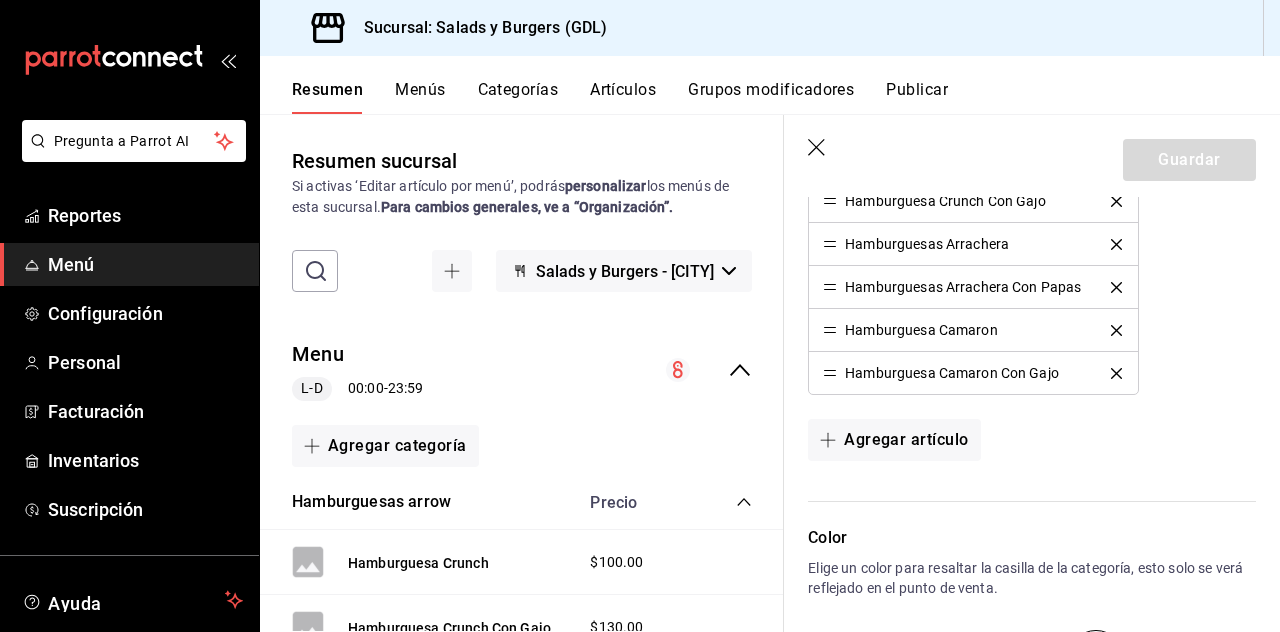 scroll, scrollTop: 0, scrollLeft: 0, axis: both 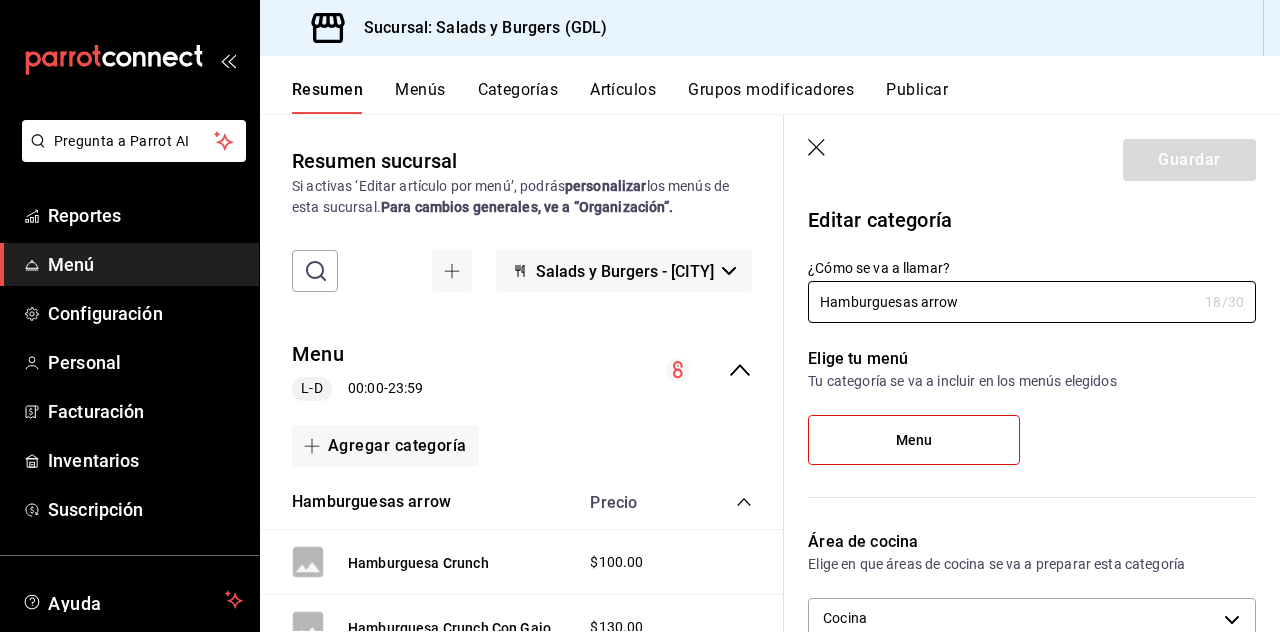 click 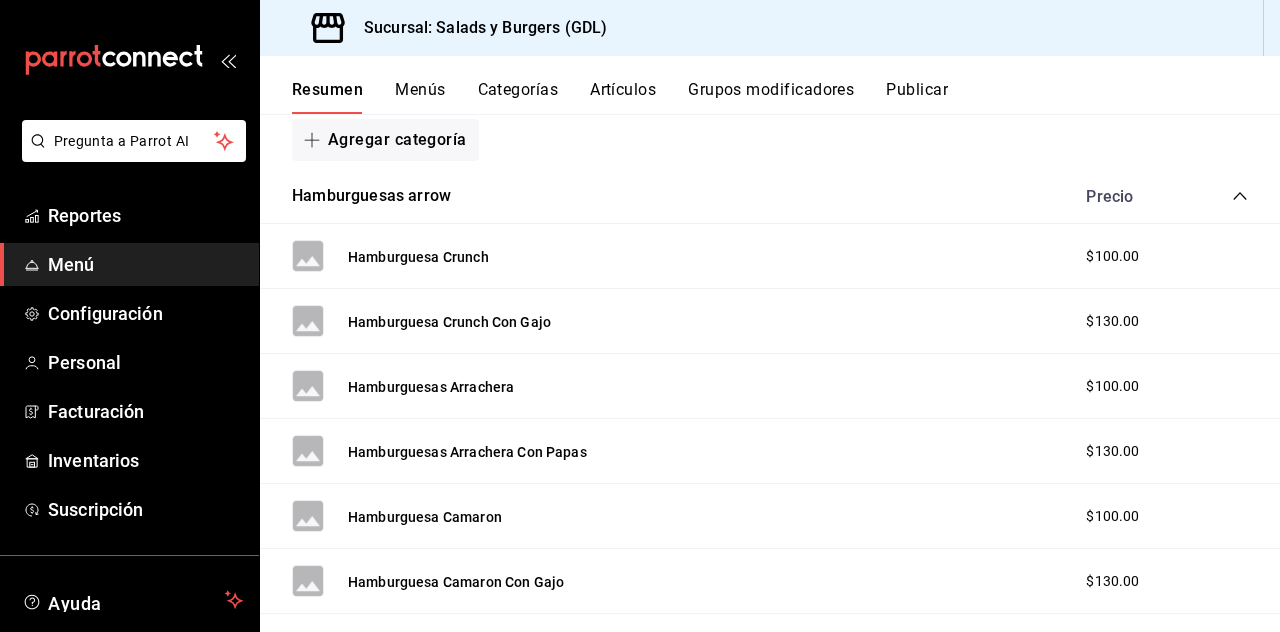 scroll, scrollTop: 286, scrollLeft: 0, axis: vertical 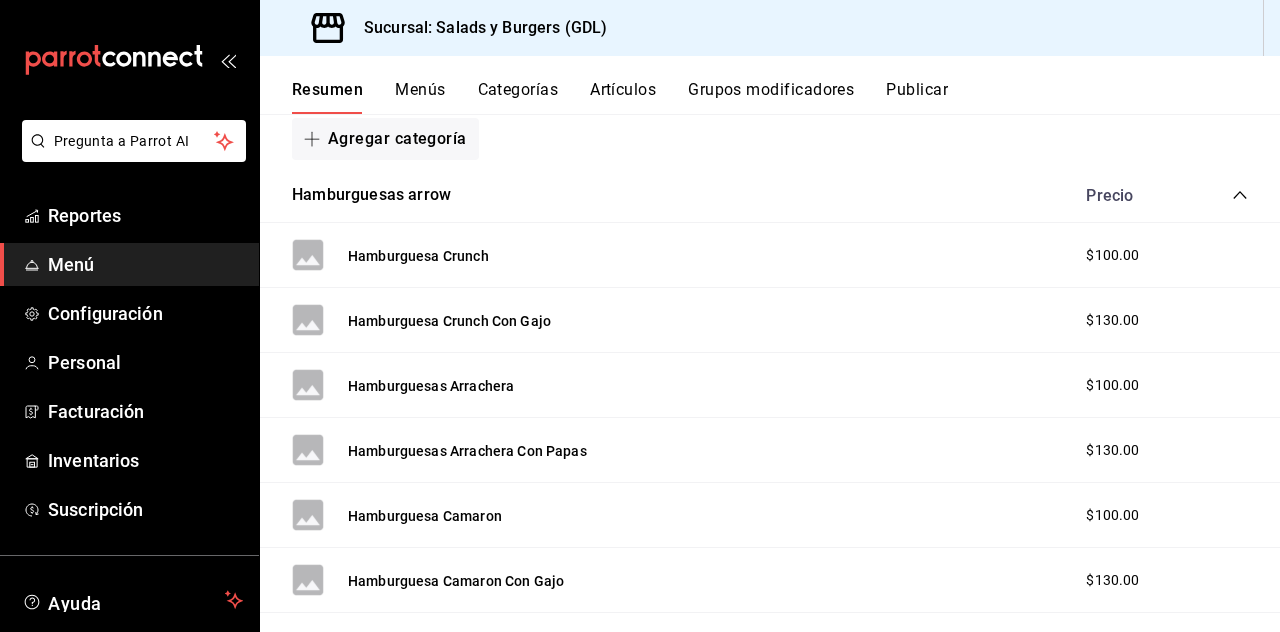click on "Artículos" at bounding box center [623, 97] 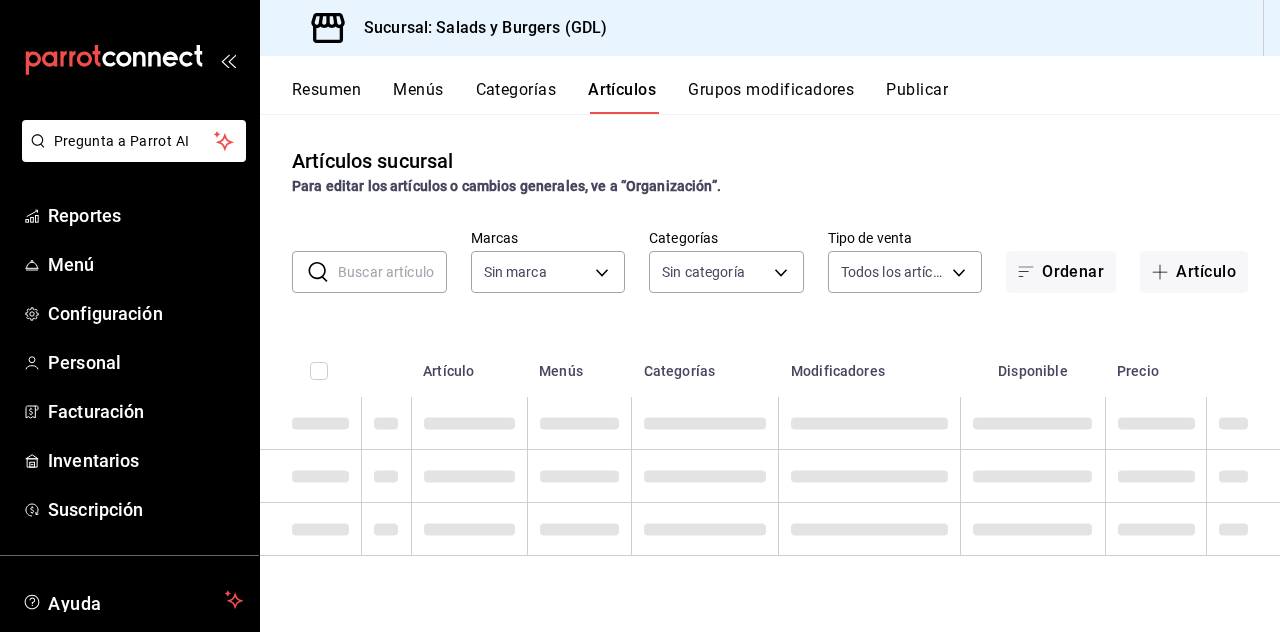 click on "Categorías" at bounding box center (516, 97) 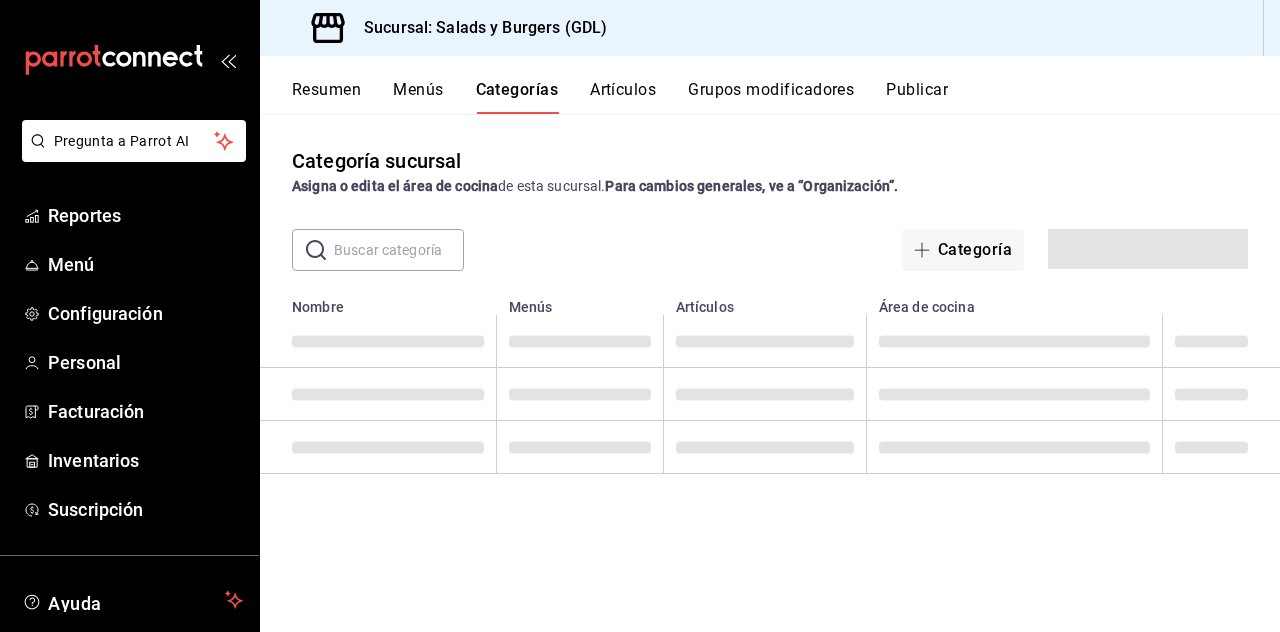 click on "Resumen" at bounding box center (326, 97) 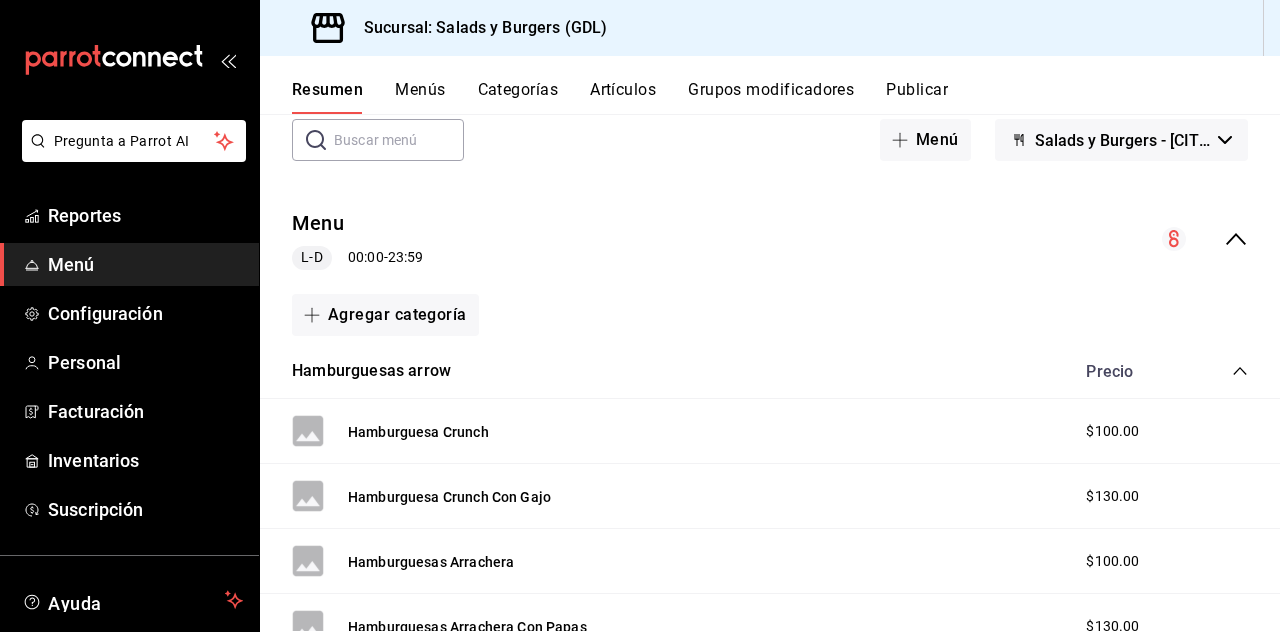 scroll, scrollTop: 111, scrollLeft: 0, axis: vertical 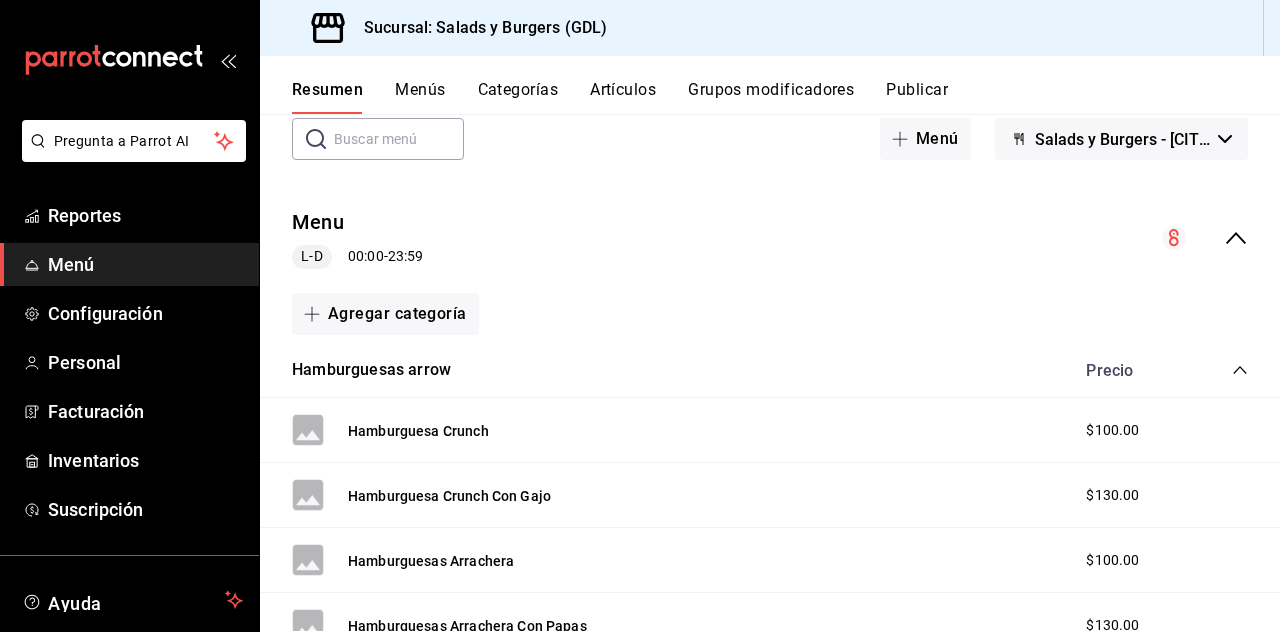 click 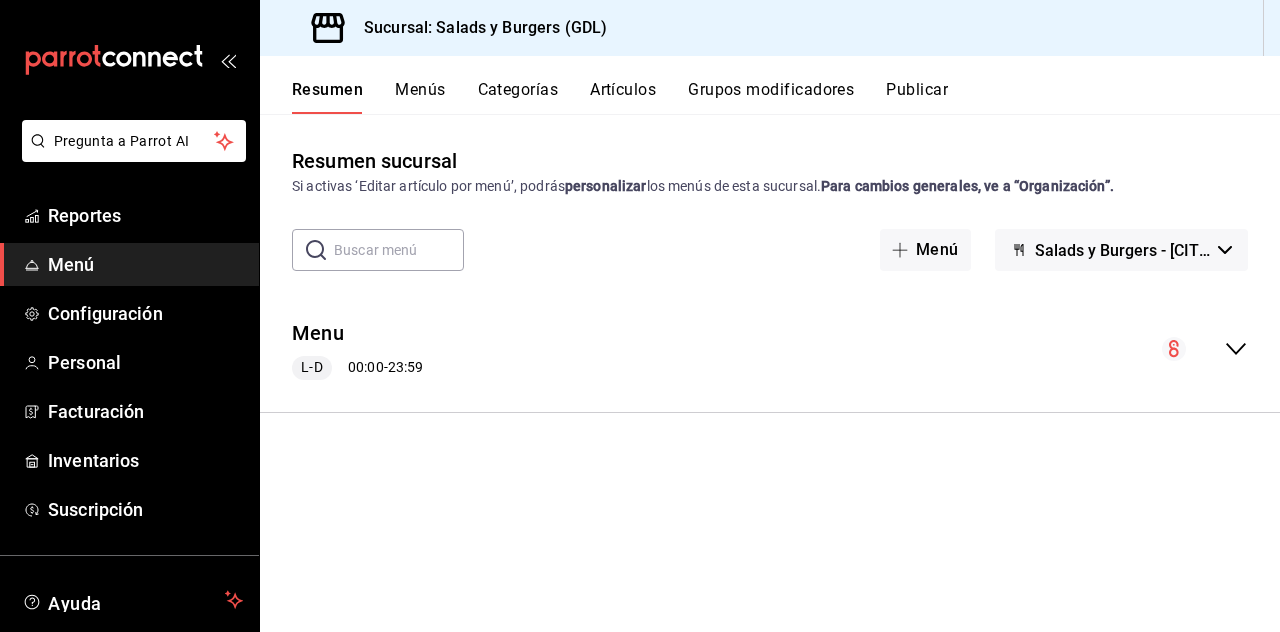 scroll, scrollTop: 0, scrollLeft: 0, axis: both 